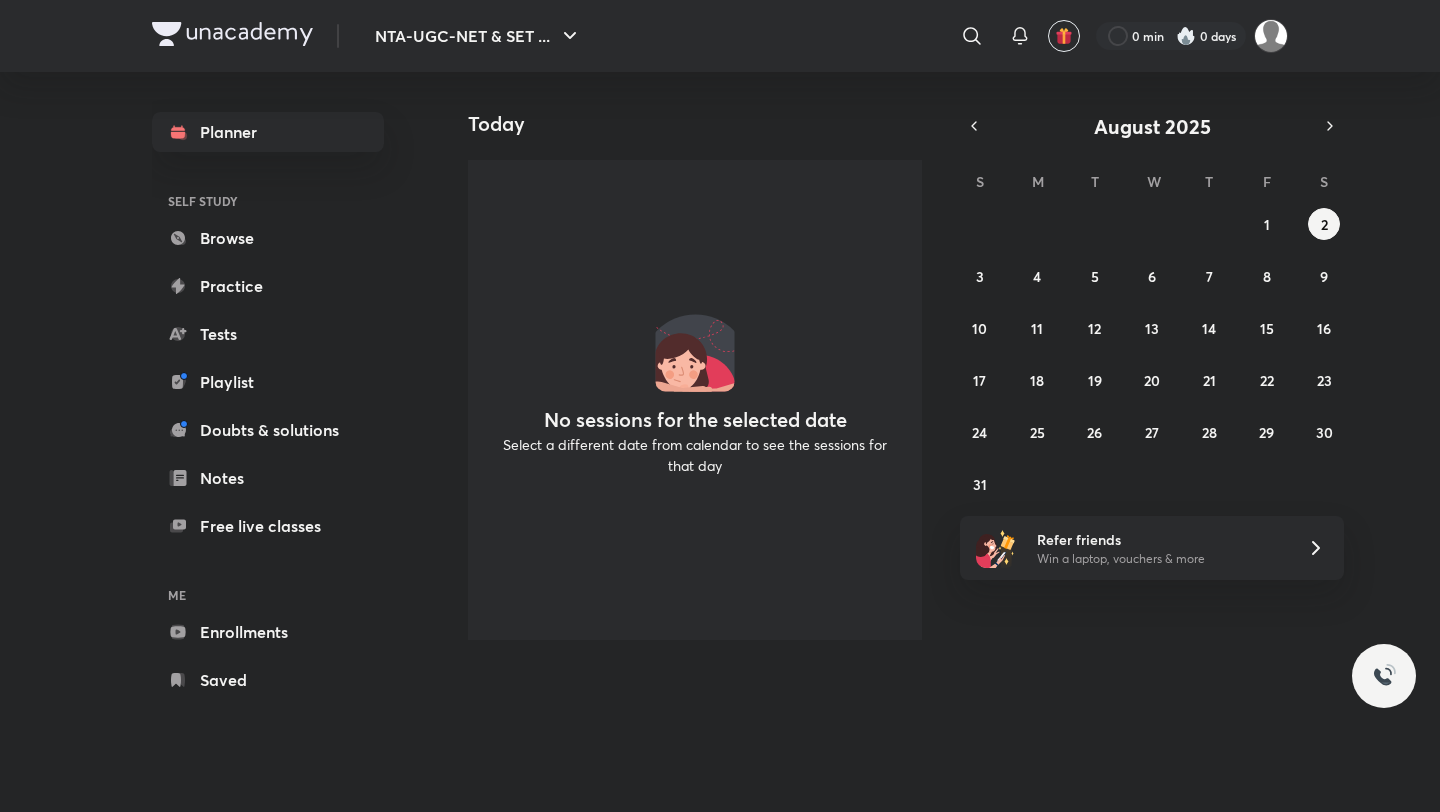 scroll, scrollTop: 0, scrollLeft: 0, axis: both 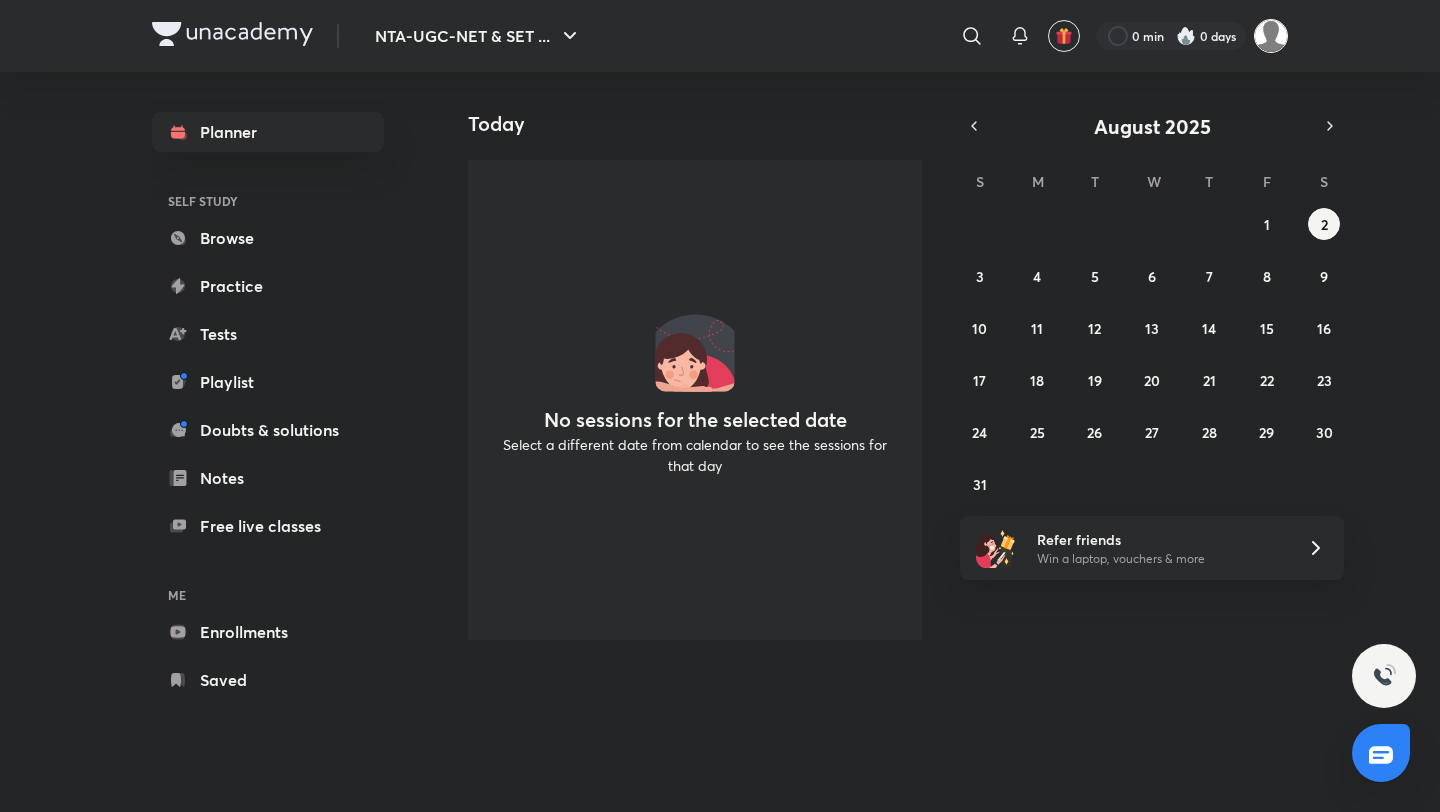 click at bounding box center (1271, 36) 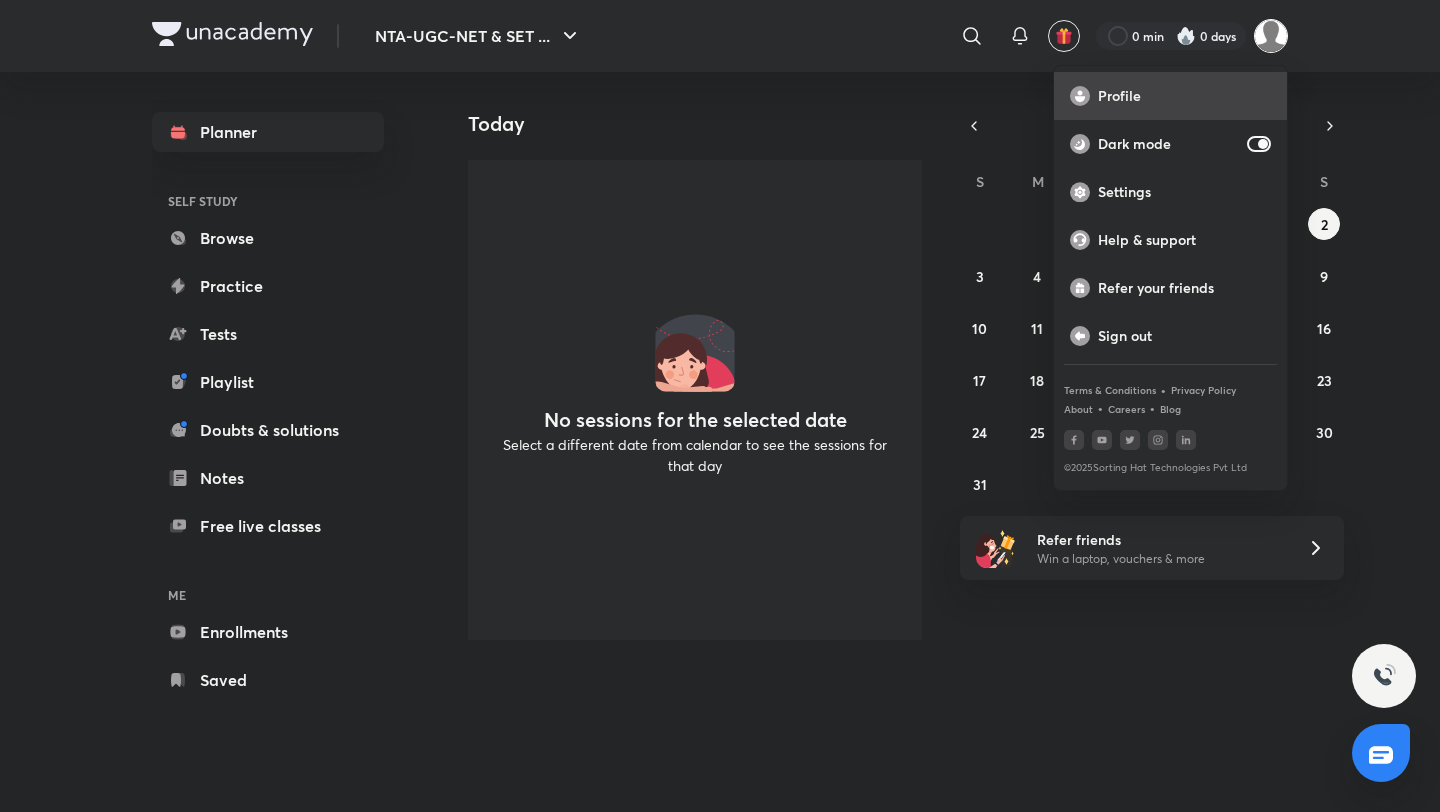 click on "Profile" at bounding box center (1184, 96) 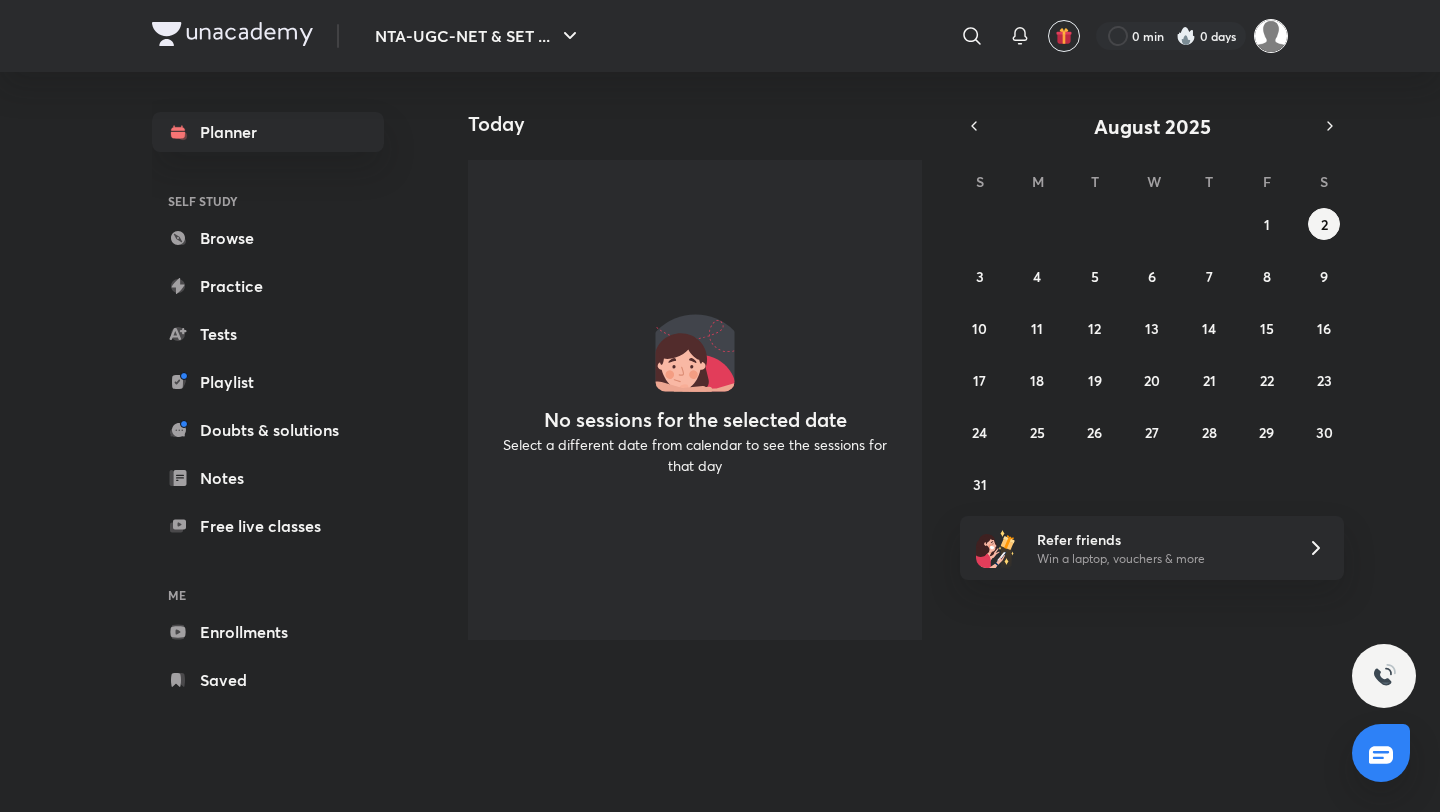 click at bounding box center [1271, 36] 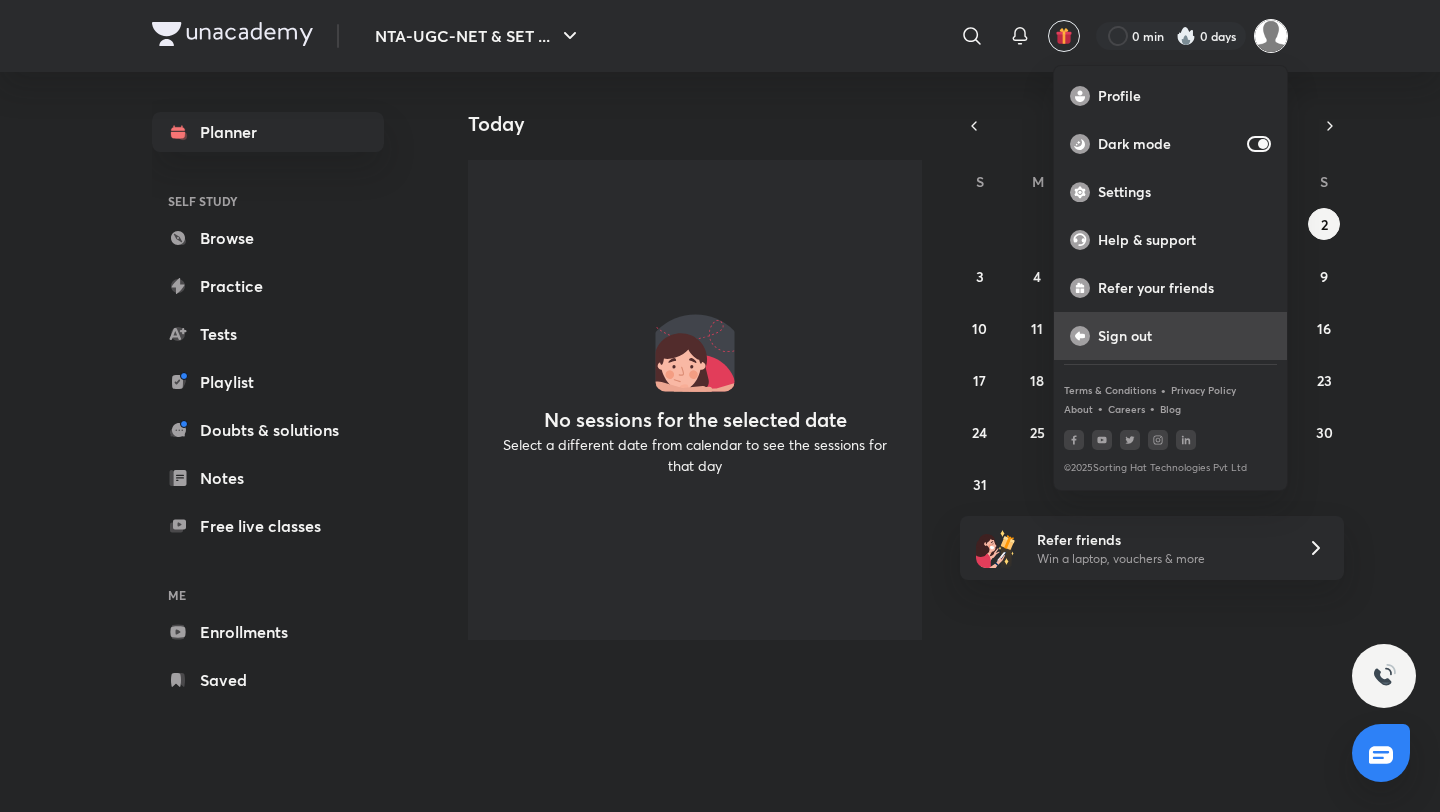 click on "Sign out" at bounding box center (1170, 336) 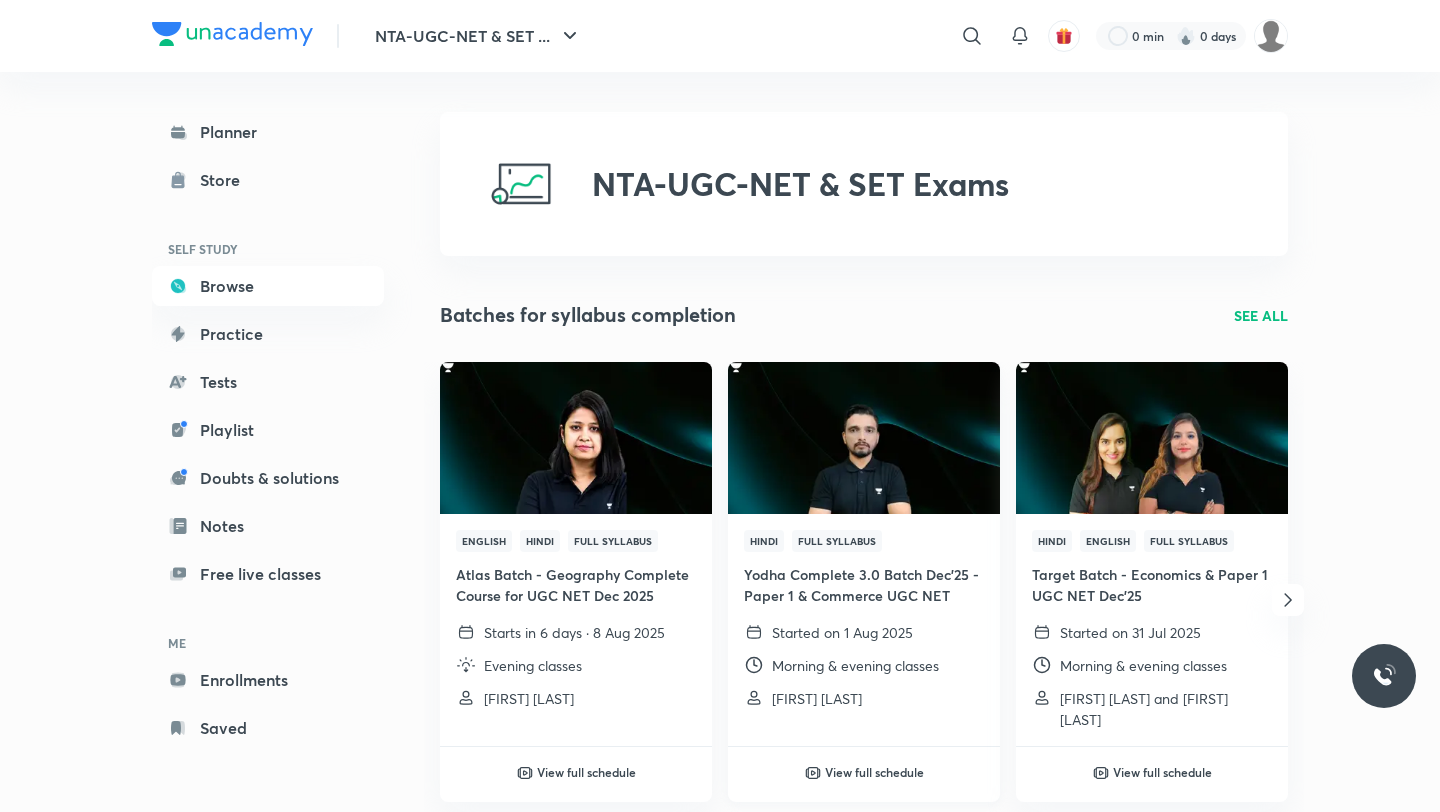 scroll, scrollTop: 0, scrollLeft: 0, axis: both 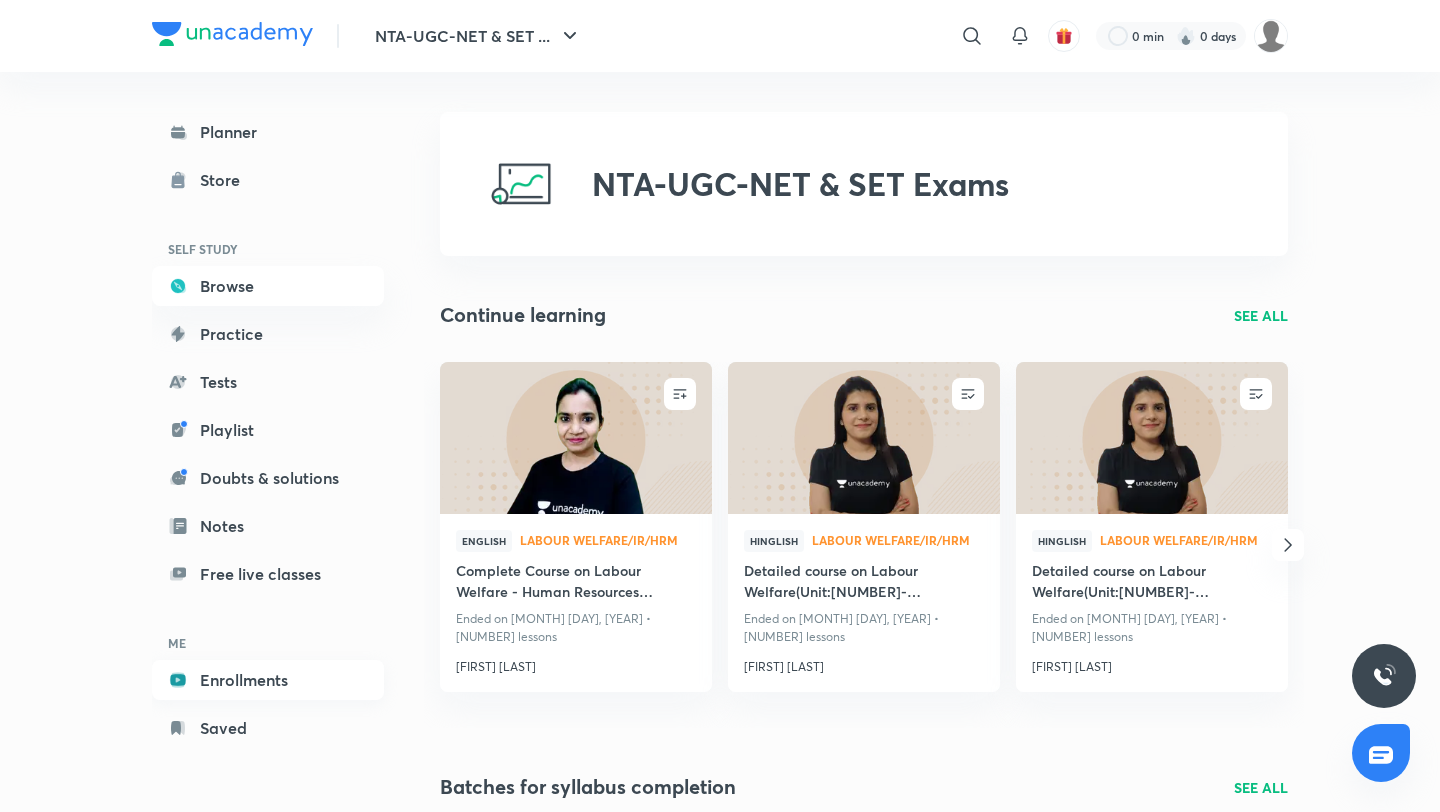 click on "Enrollments" at bounding box center (268, 680) 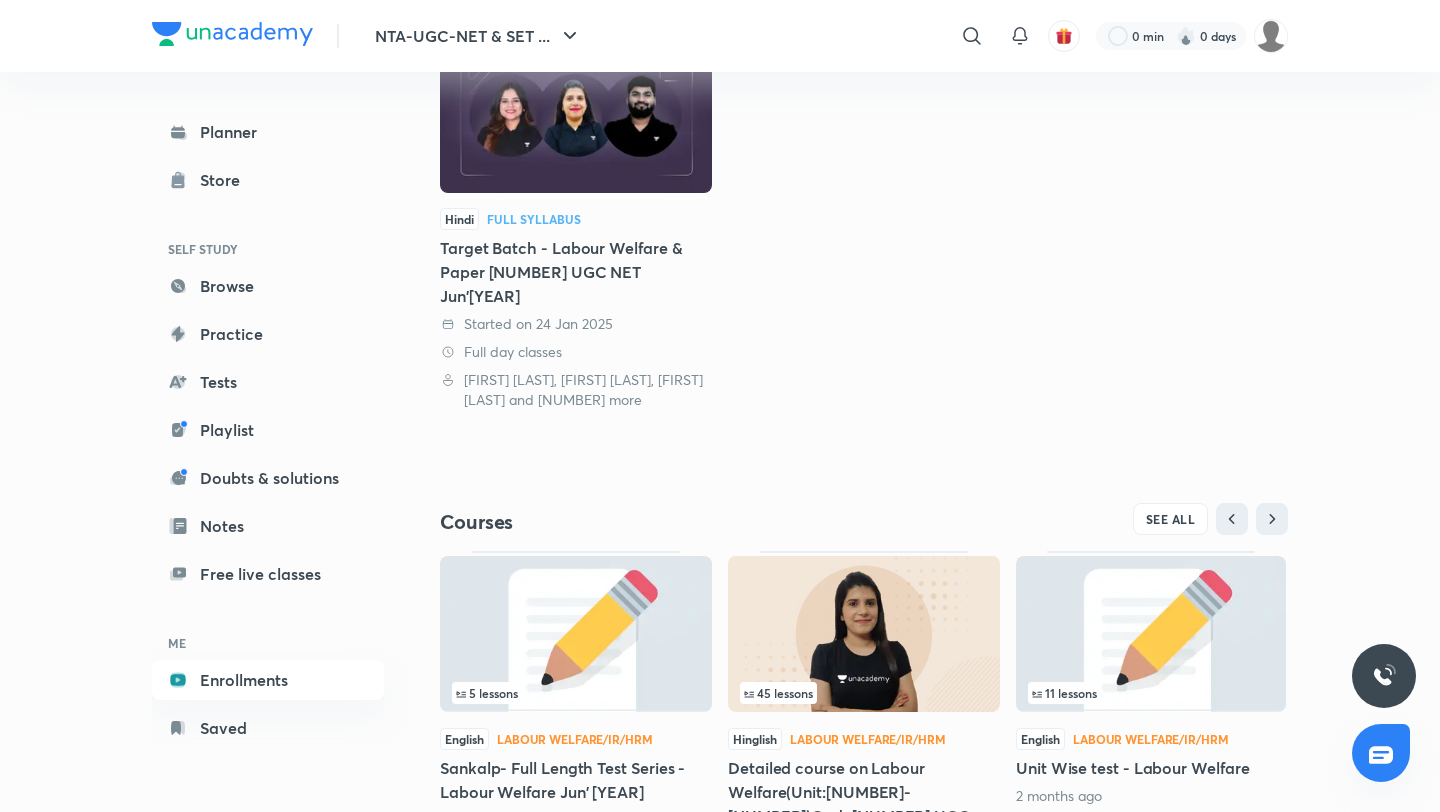 scroll, scrollTop: 318, scrollLeft: 0, axis: vertical 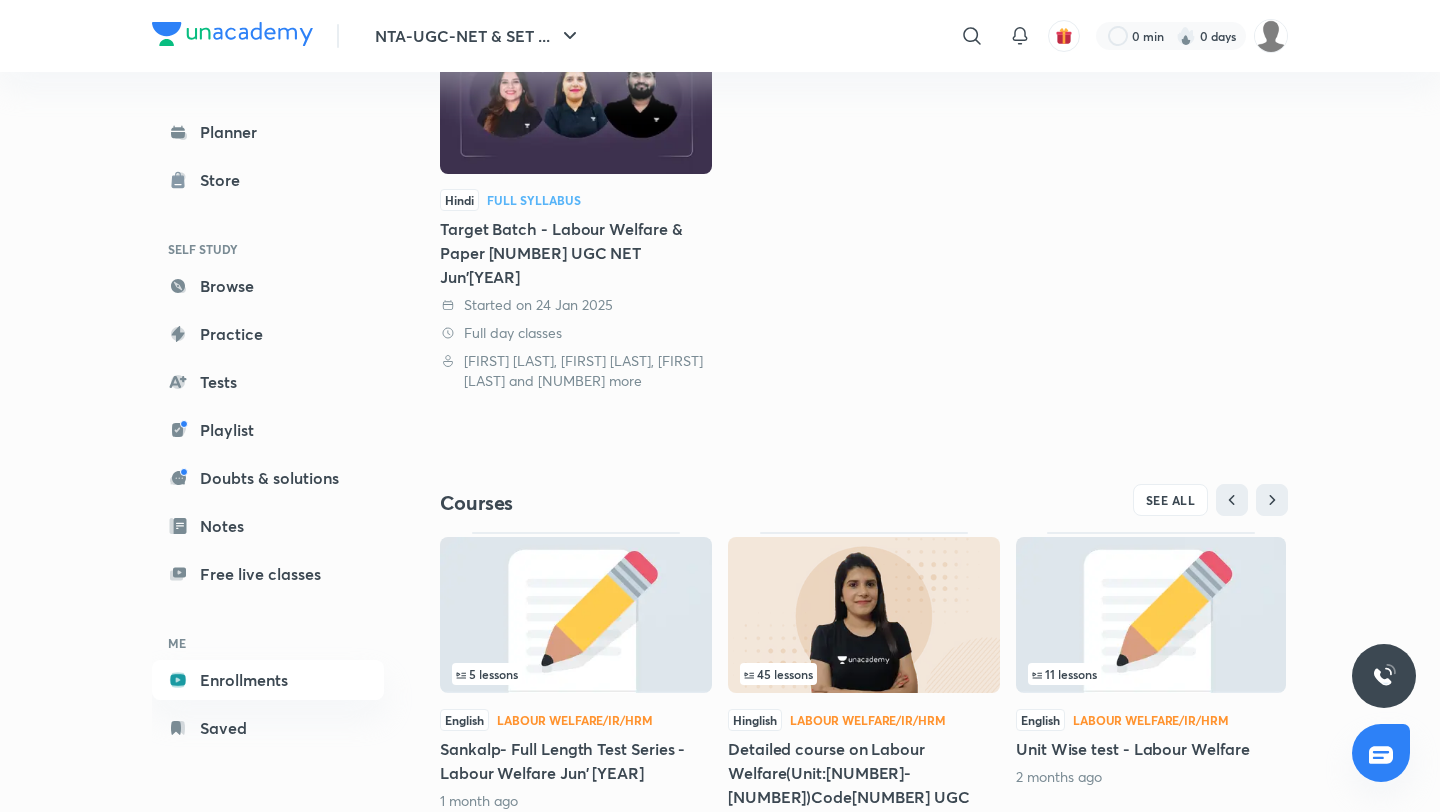 click on "Detailed course on Labour Welfare(Unit:6-10)Code55 UGC NET June 2025" at bounding box center [864, 785] 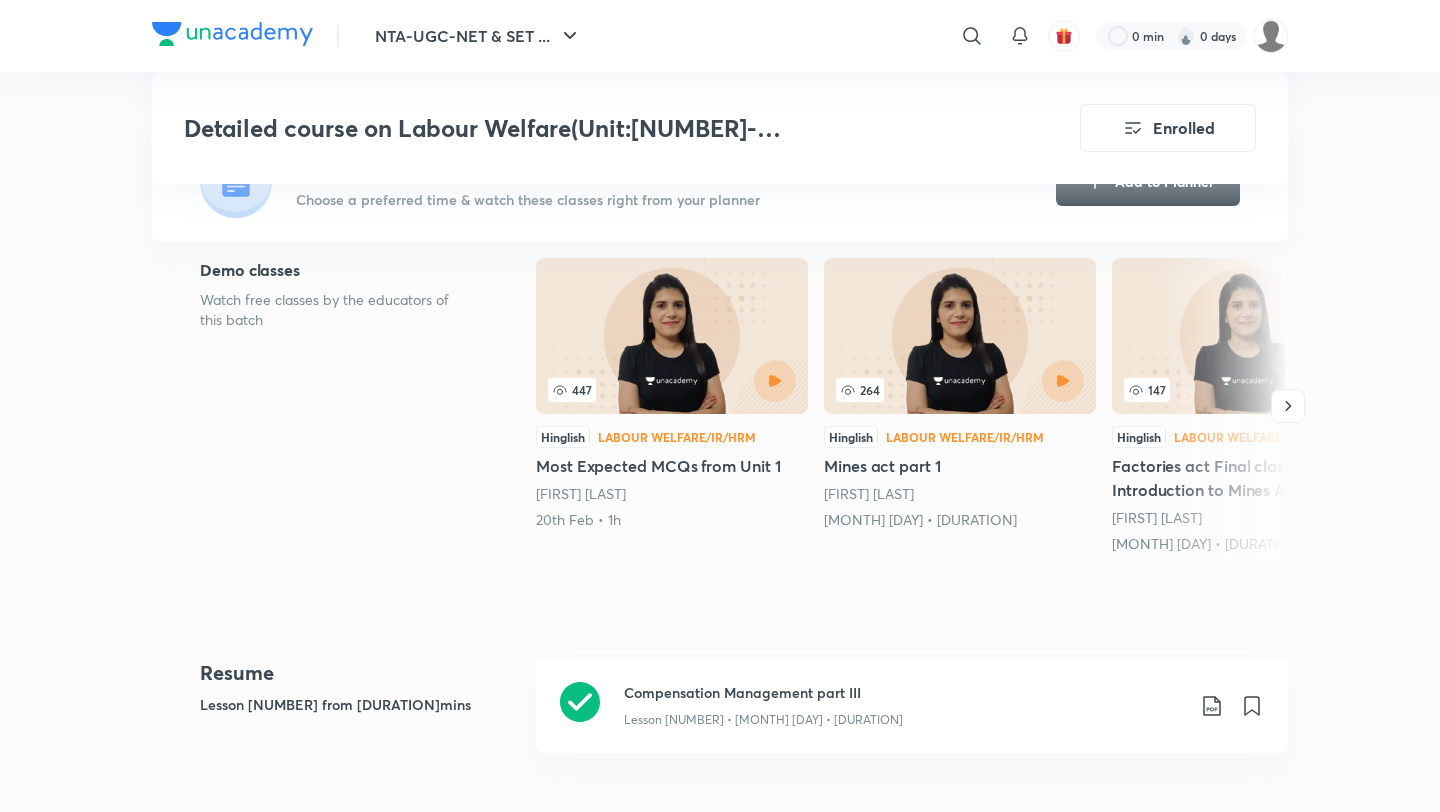 scroll, scrollTop: 525, scrollLeft: 0, axis: vertical 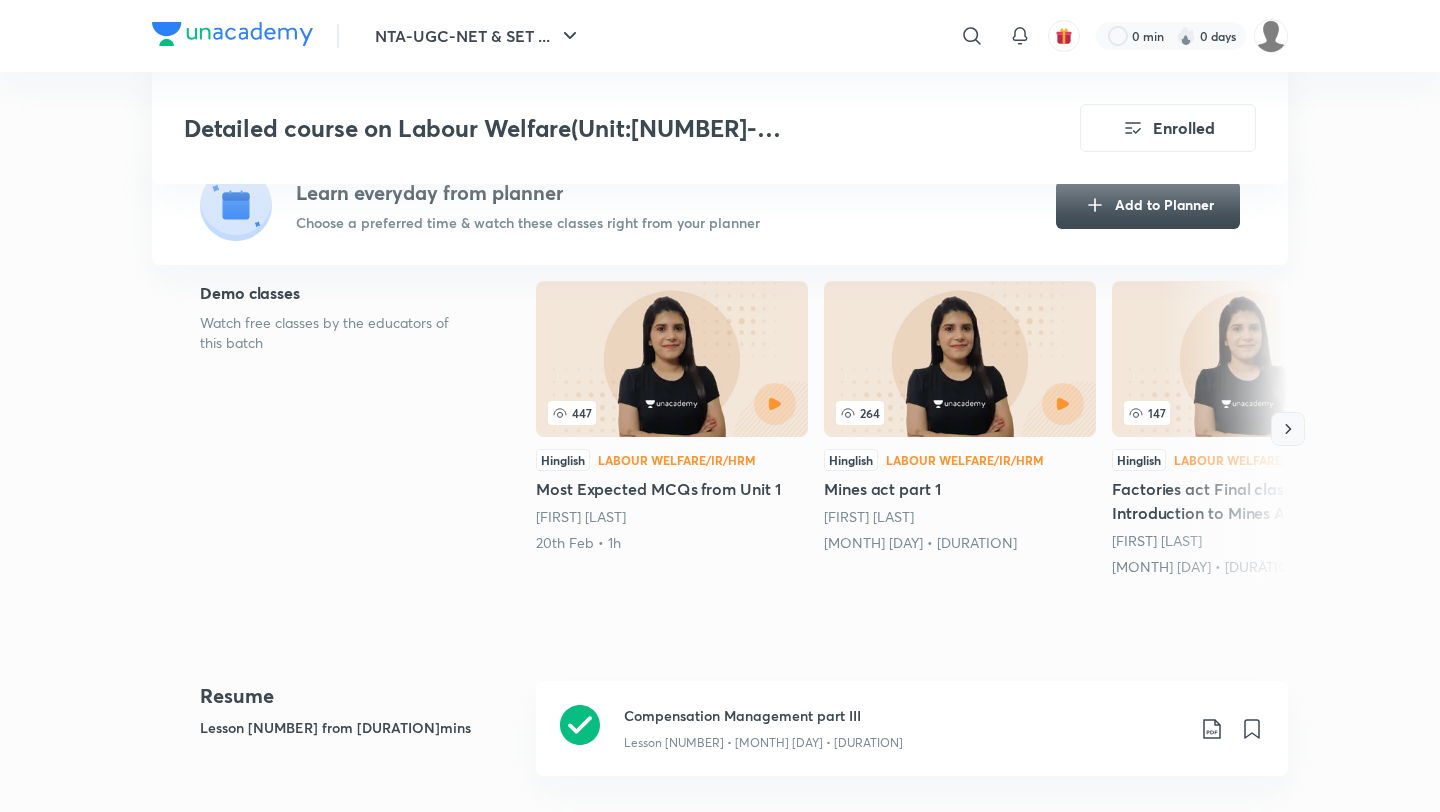 click 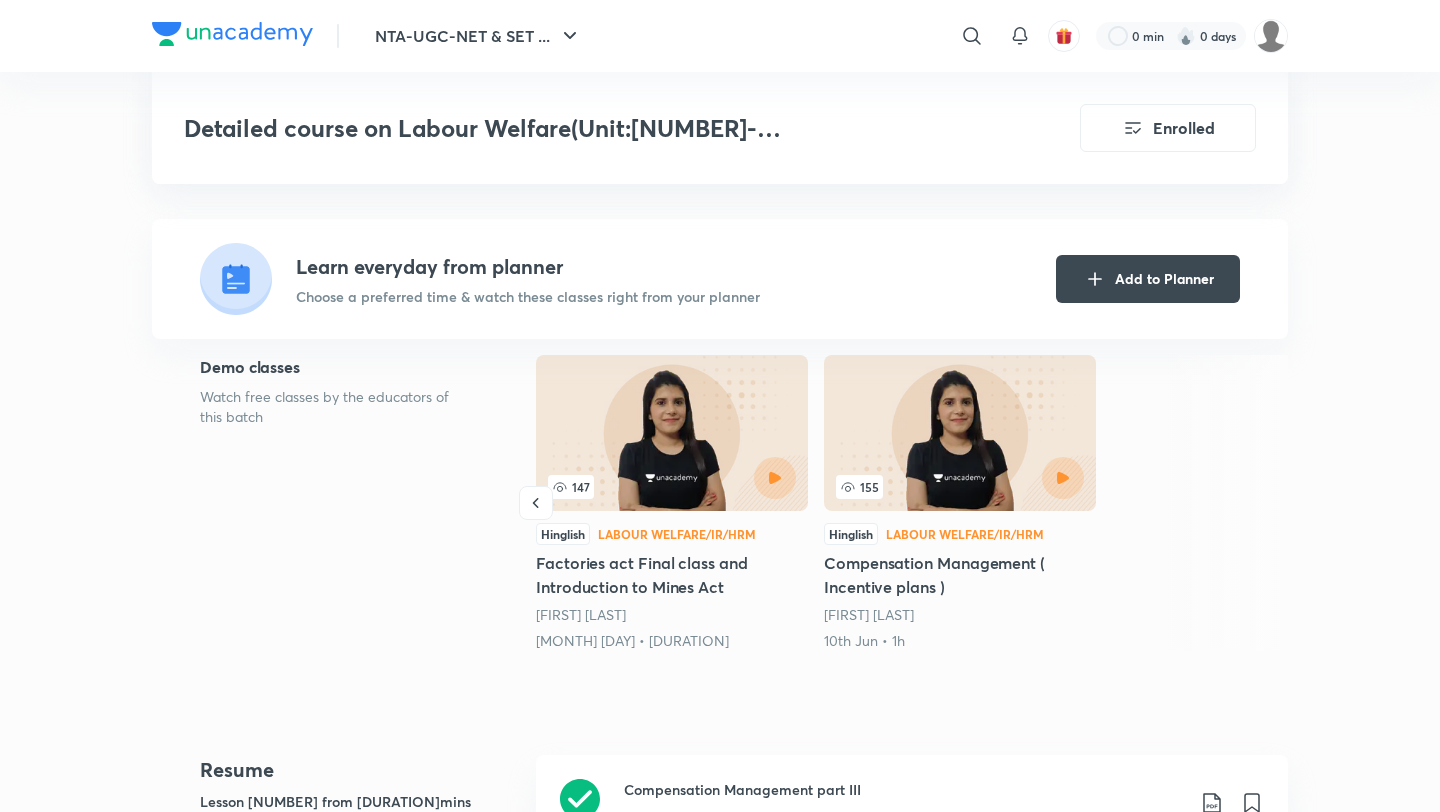 scroll, scrollTop: 447, scrollLeft: 0, axis: vertical 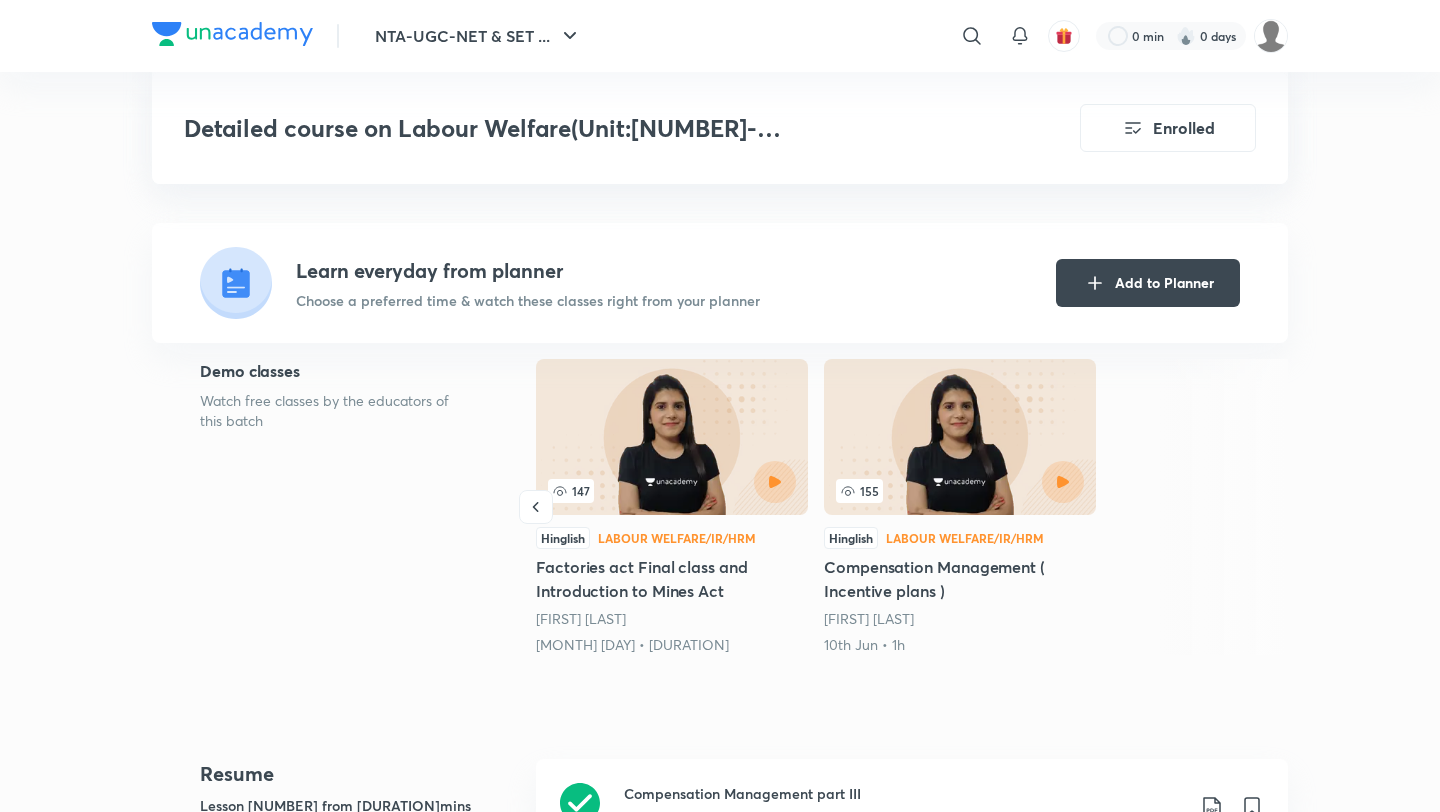 click at bounding box center (672, 437) 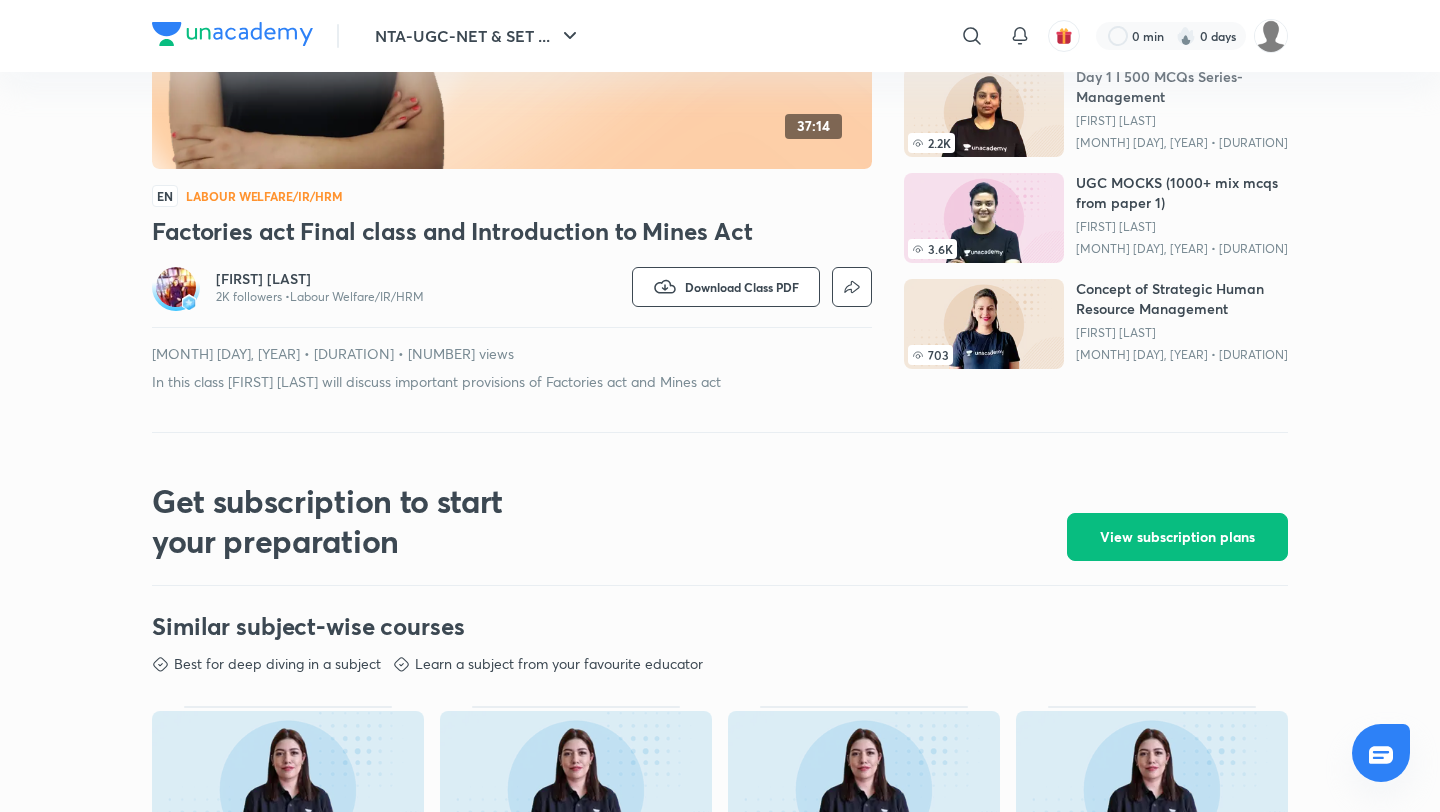 scroll, scrollTop: 0, scrollLeft: 0, axis: both 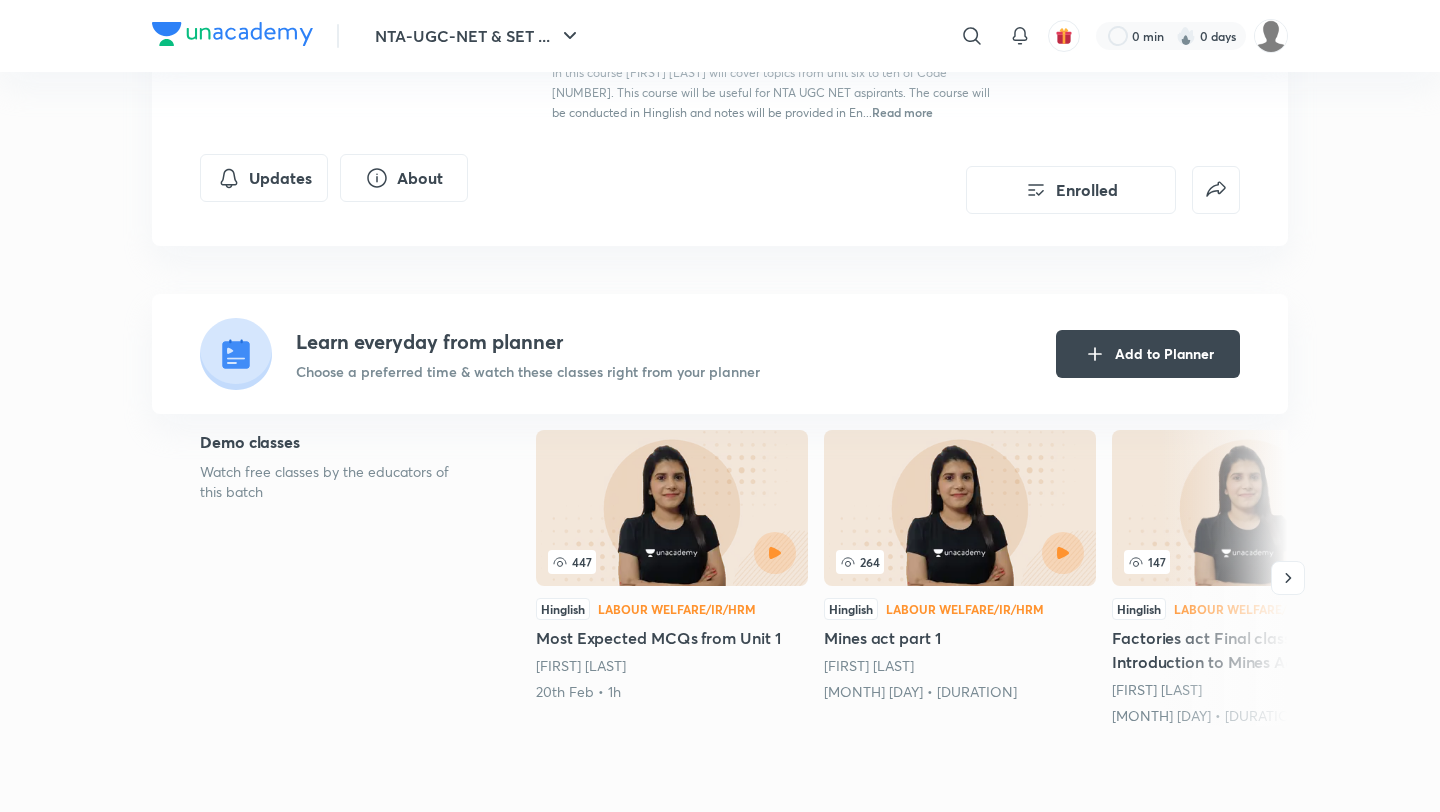 click at bounding box center [672, 508] 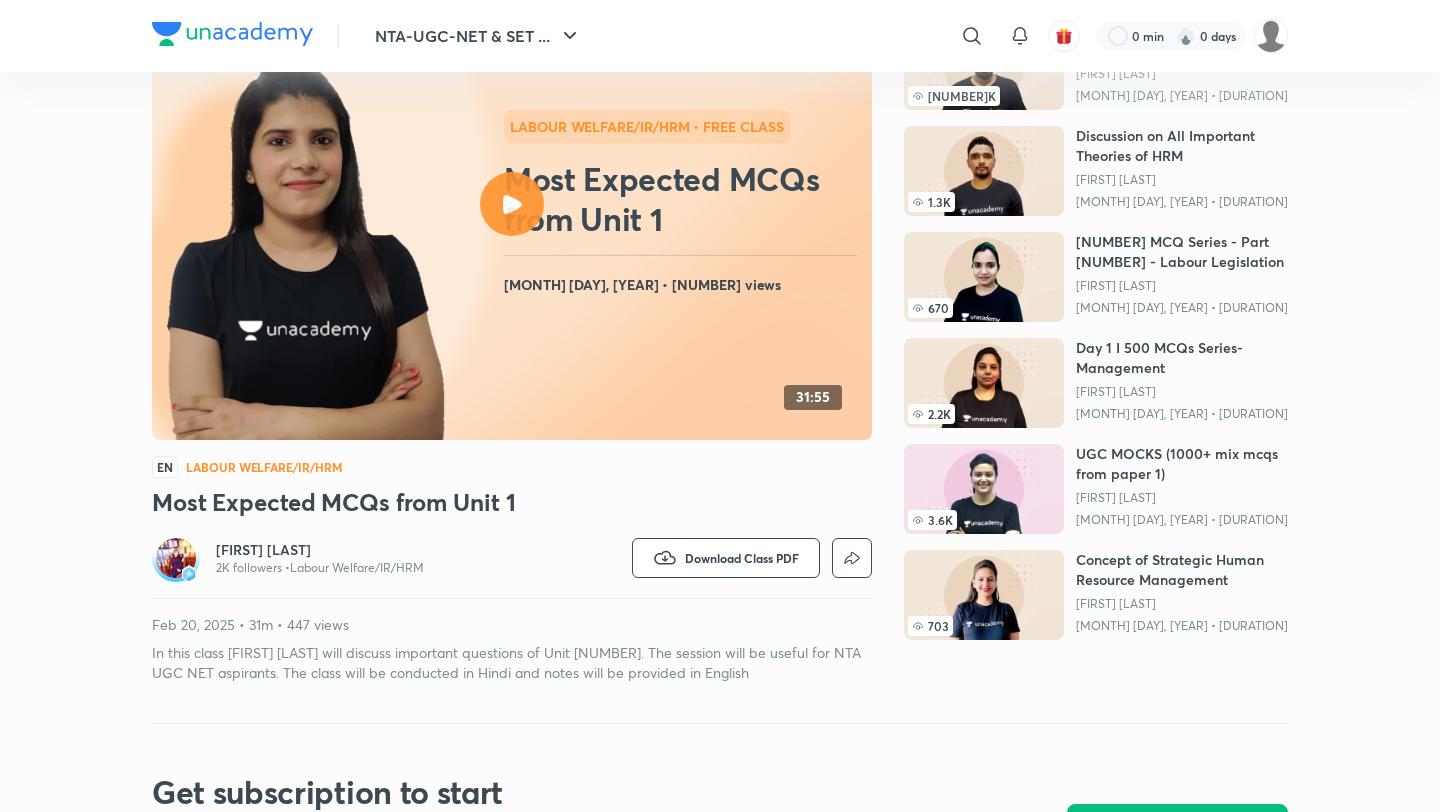 scroll, scrollTop: 0, scrollLeft: 0, axis: both 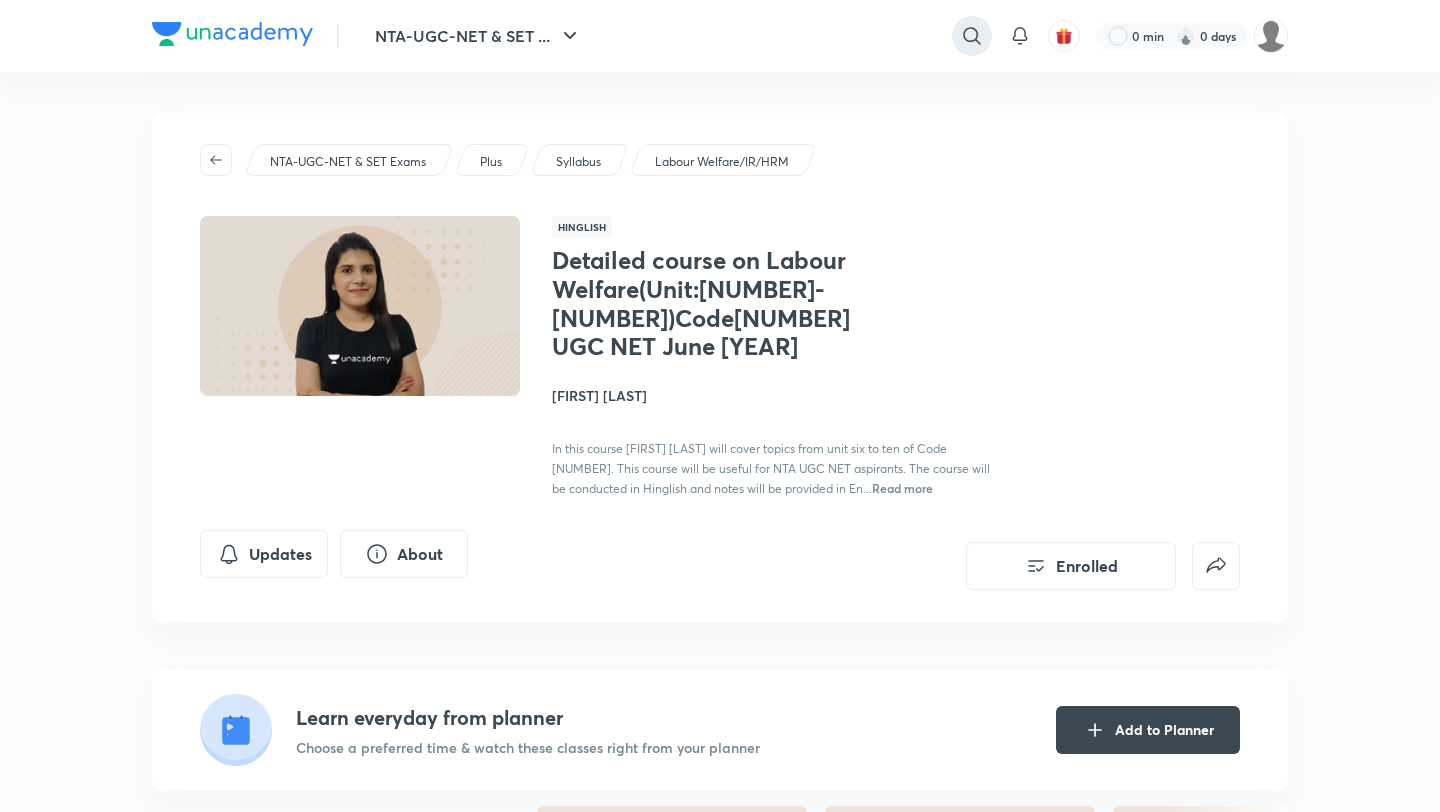 click at bounding box center (972, 36) 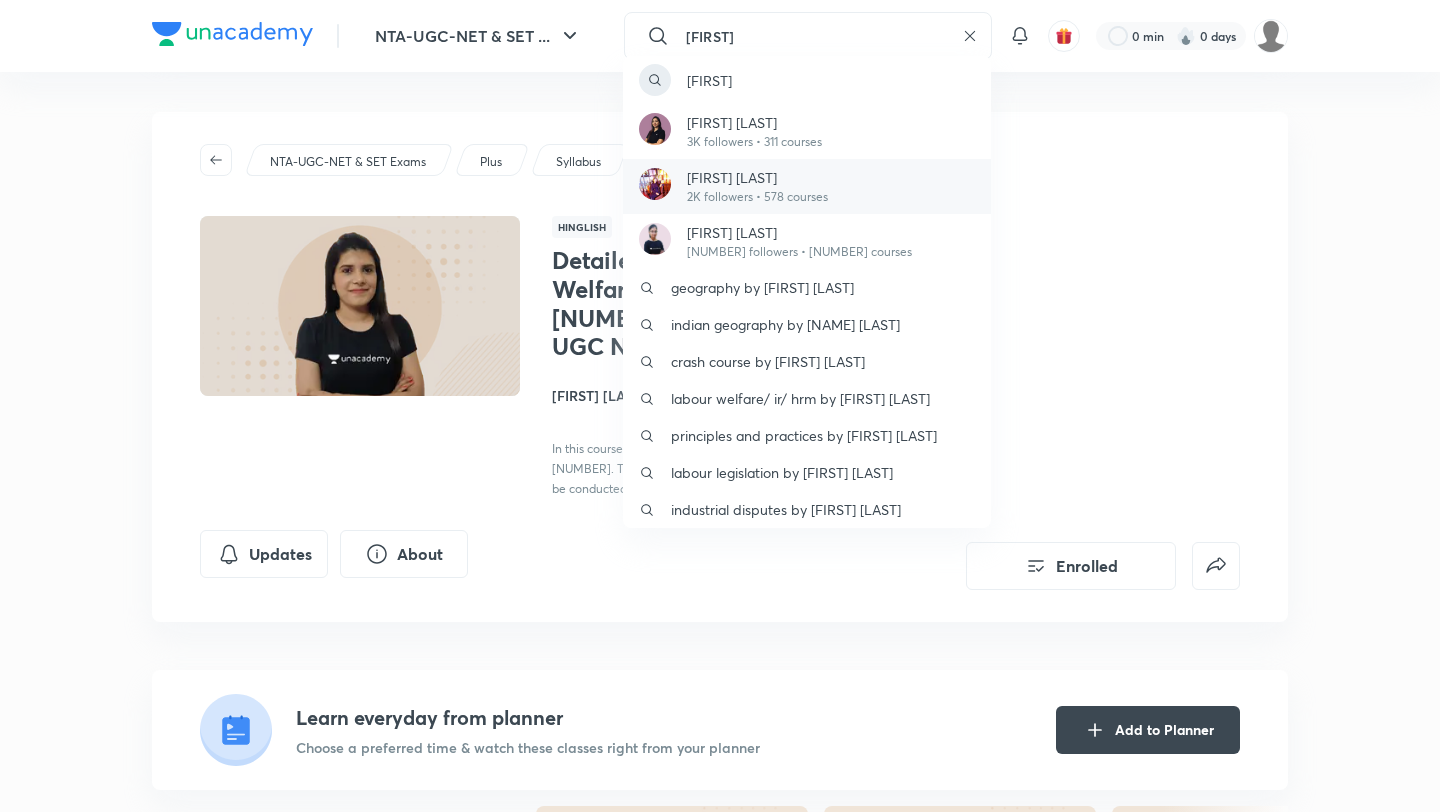 type on "sanchita" 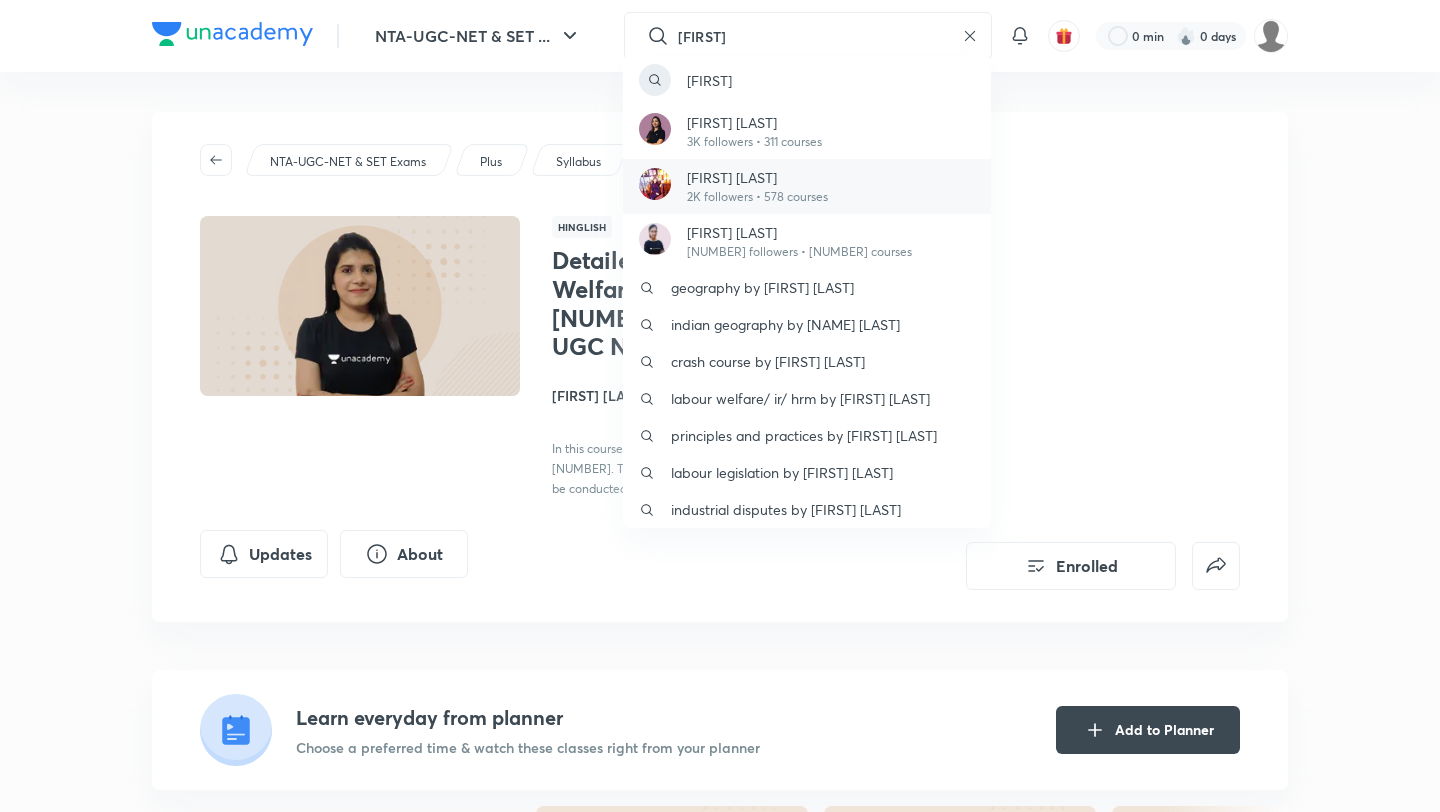 click on "Sanchita Khantwal 2K followers • 578 courses" at bounding box center (807, 186) 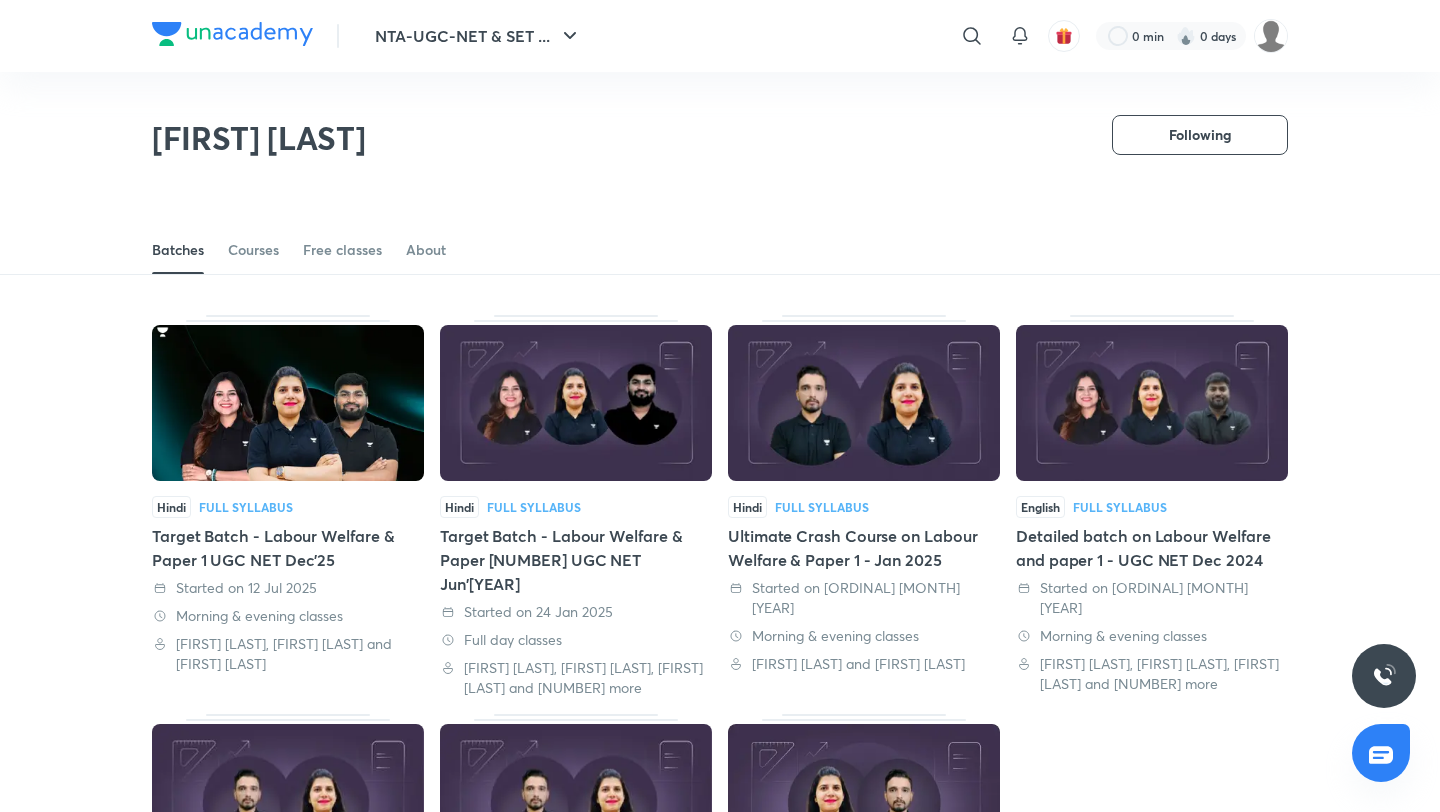scroll, scrollTop: 88, scrollLeft: 0, axis: vertical 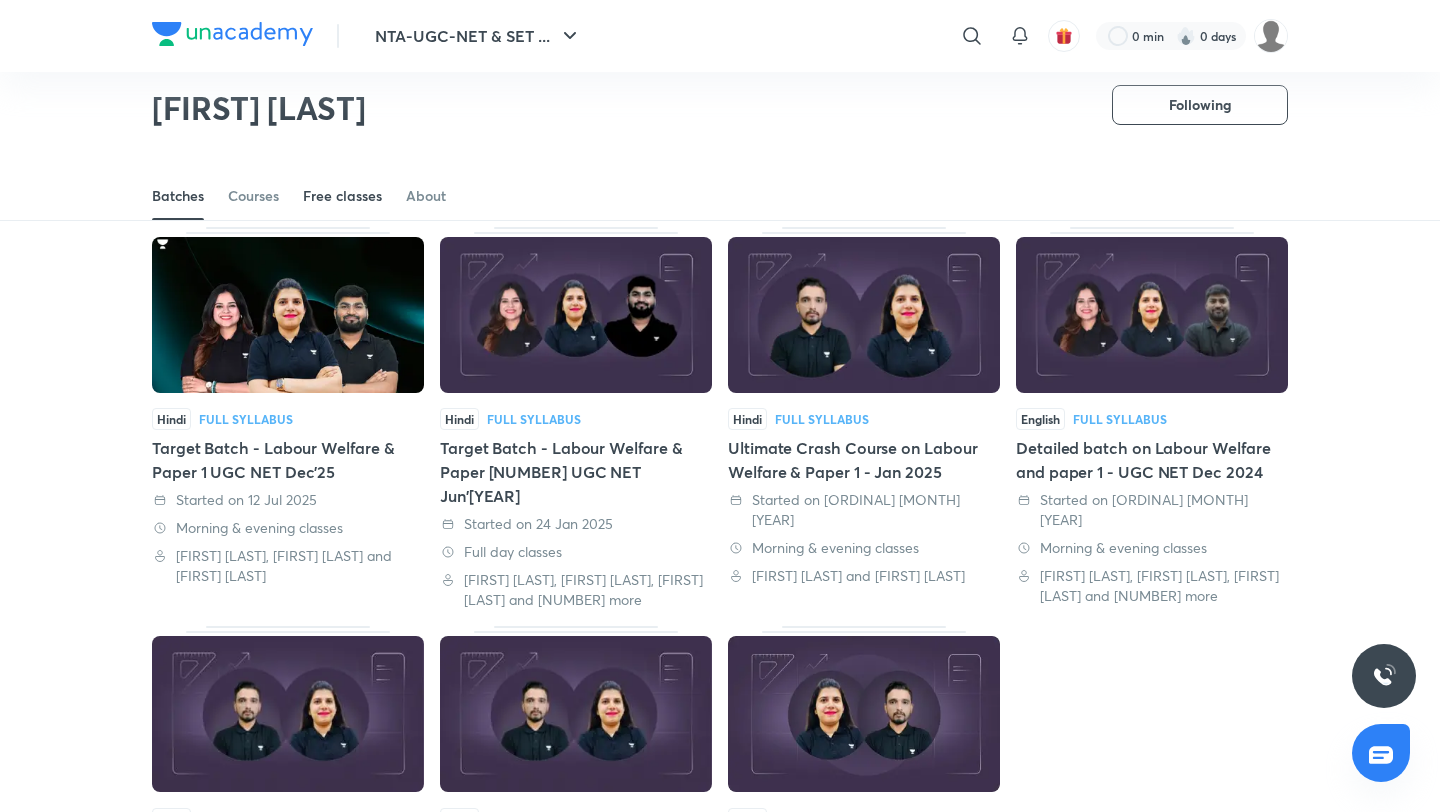 click on "Free classes" at bounding box center (342, 196) 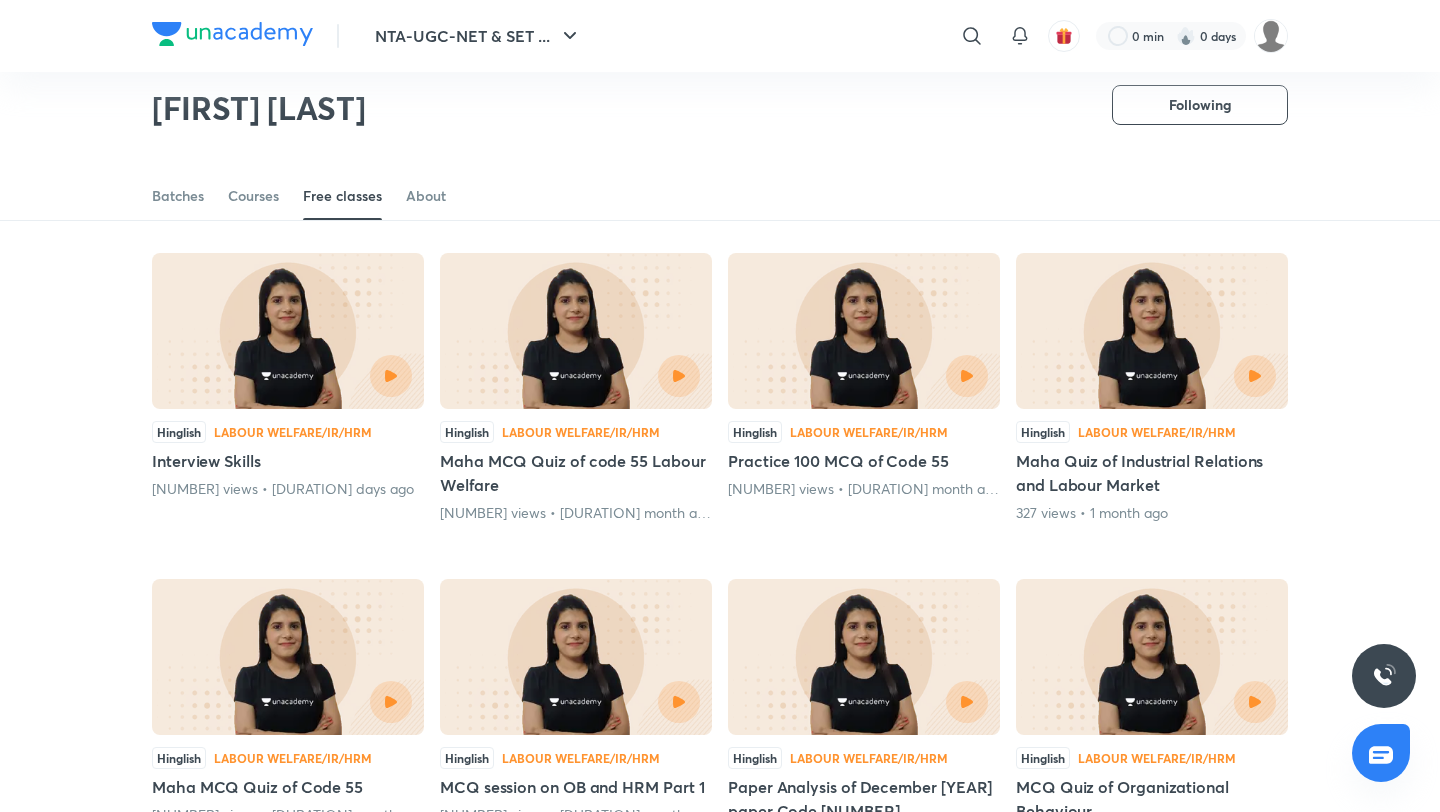 scroll, scrollTop: 127, scrollLeft: 0, axis: vertical 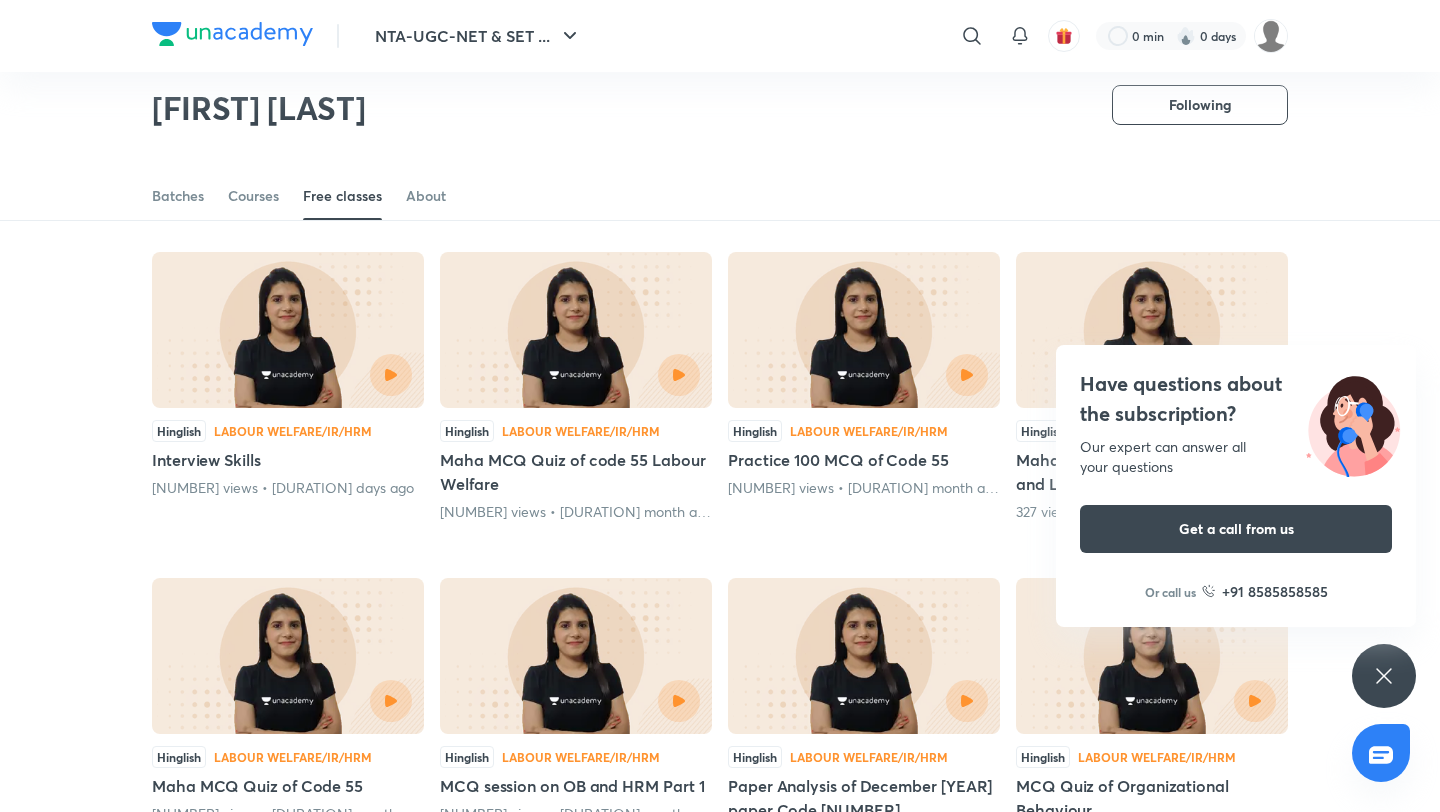 click at bounding box center [576, 330] 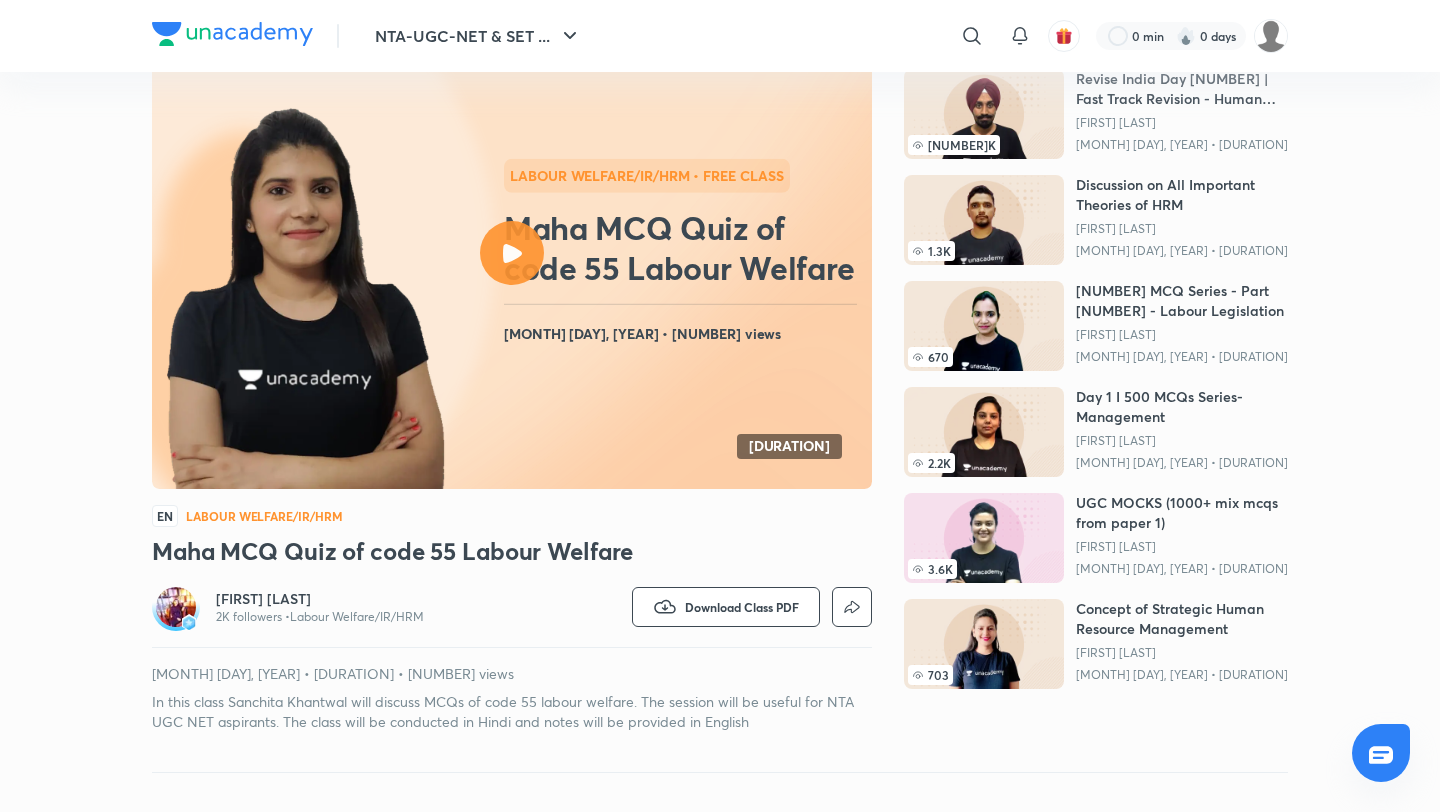 scroll, scrollTop: 0, scrollLeft: 0, axis: both 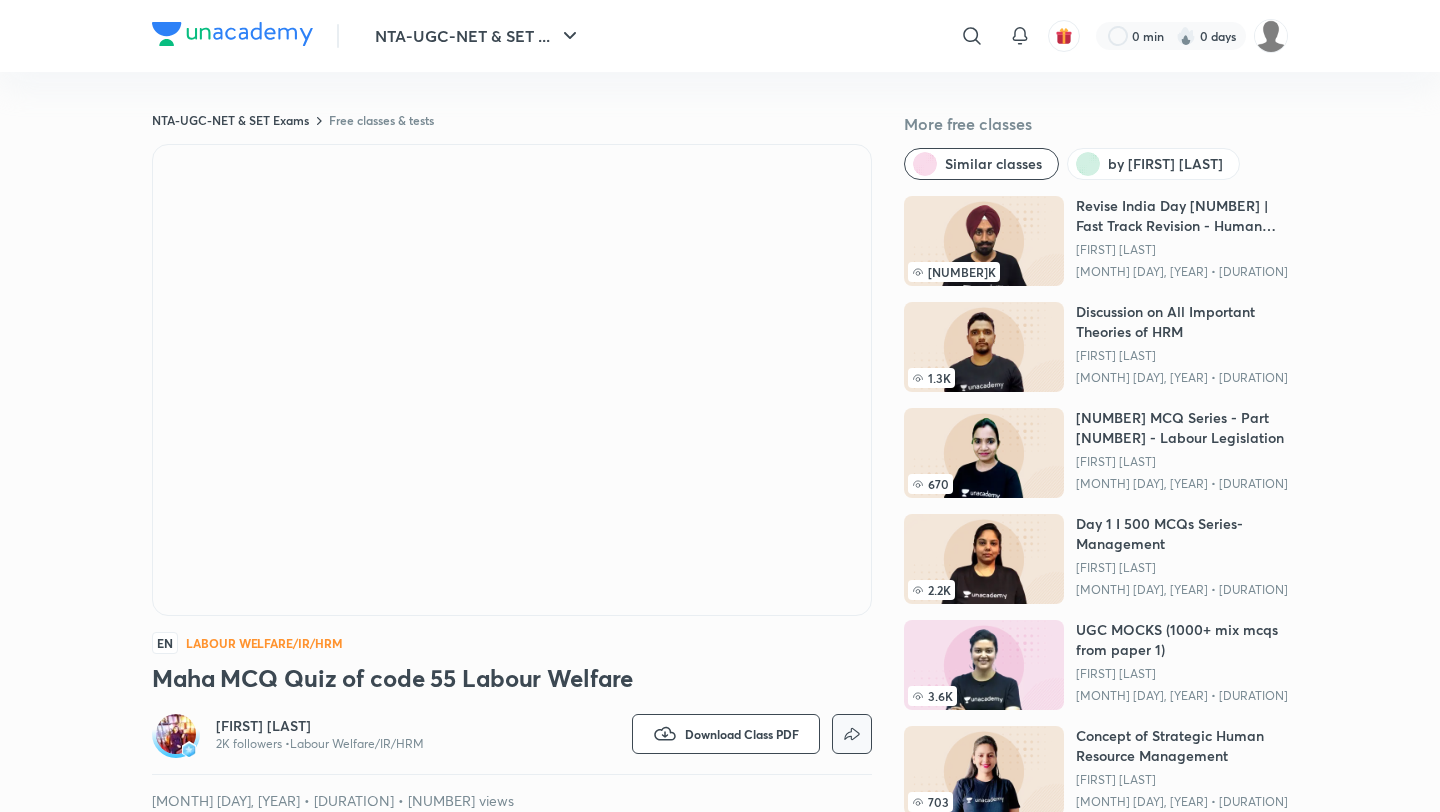 click 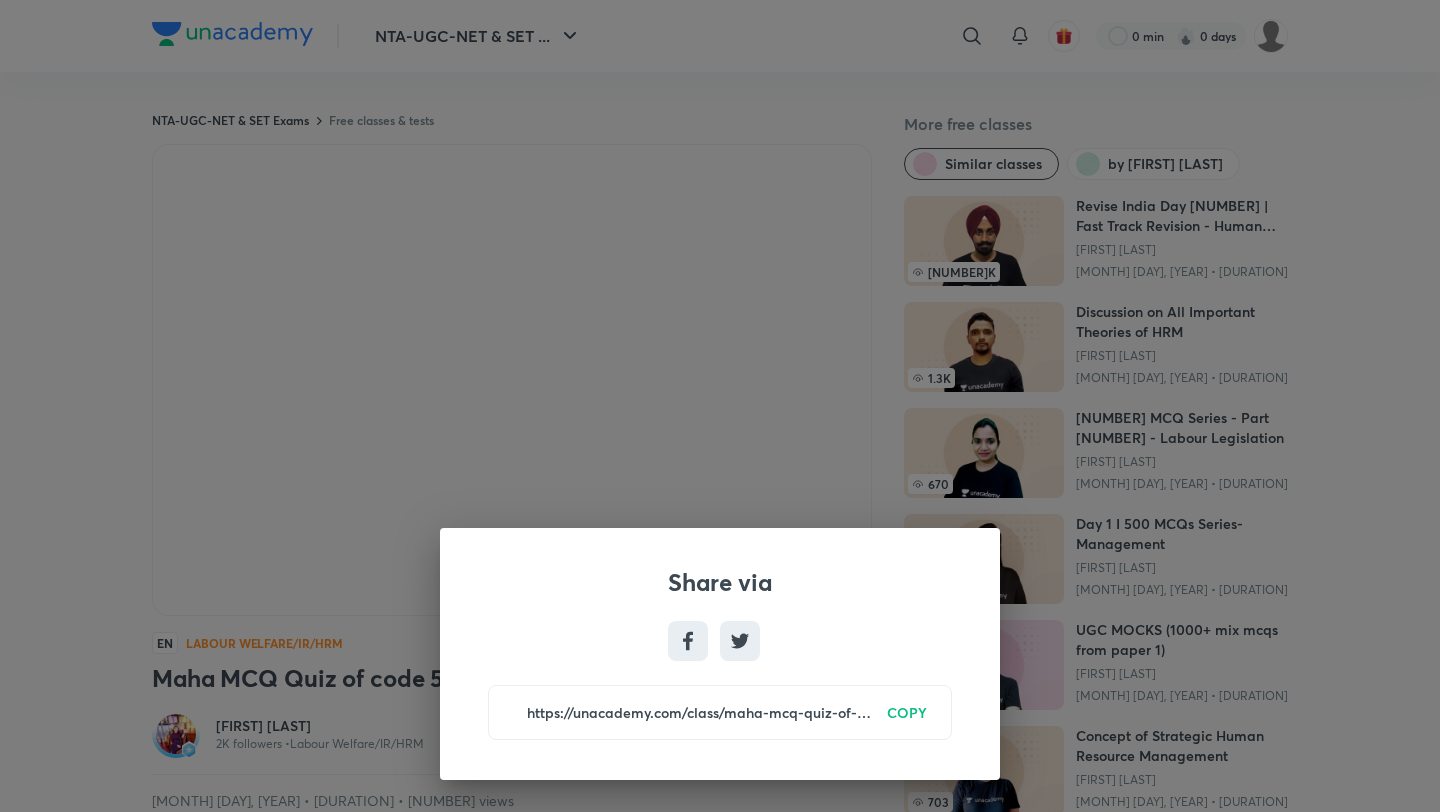 click on "COPY" at bounding box center [907, 712] 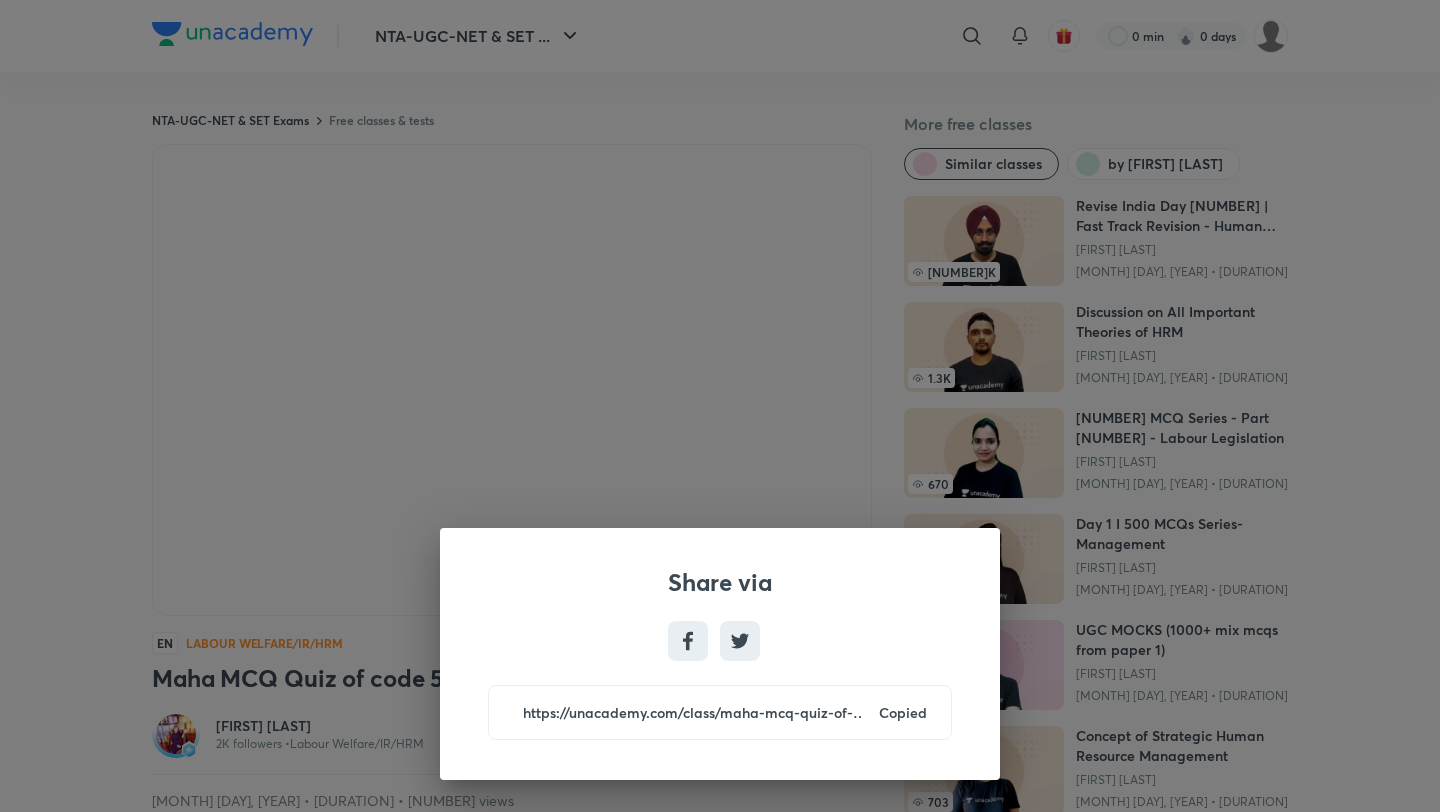 click on "Share via https://unacademy.com/class/maha-mcq-quiz-of-code-55-labour-welfare/FZB0AE39 Copied" at bounding box center (720, 406) 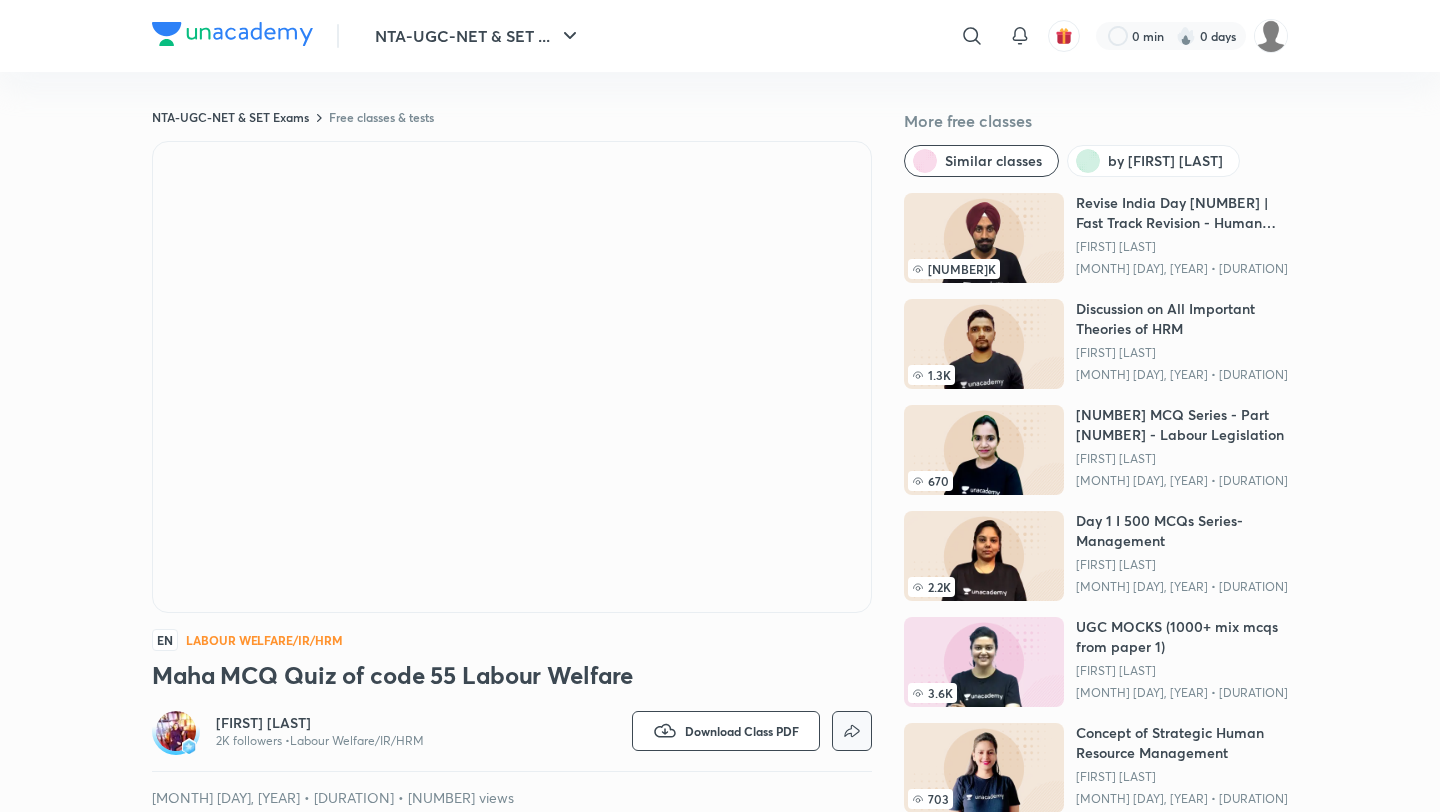 scroll, scrollTop: 0, scrollLeft: 0, axis: both 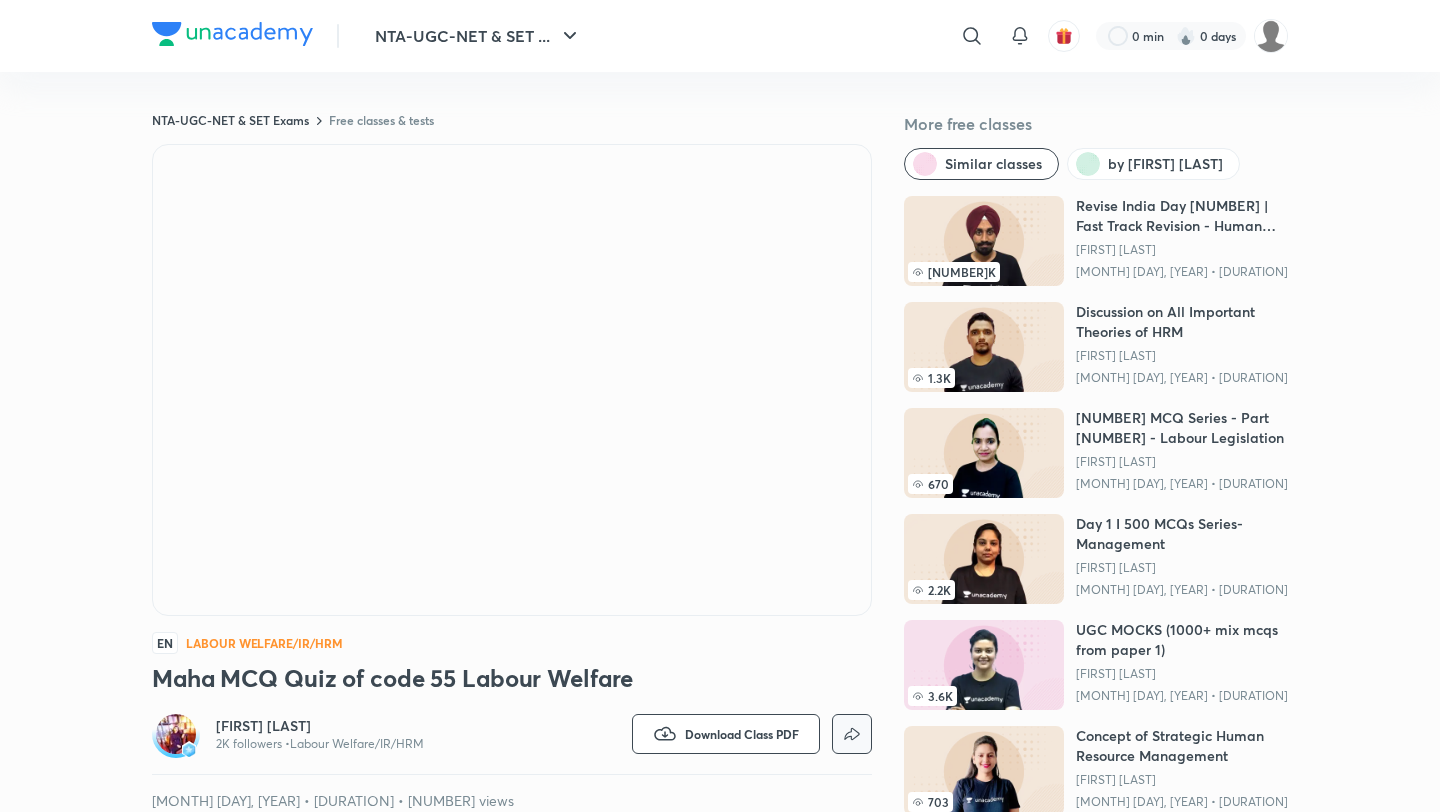 type 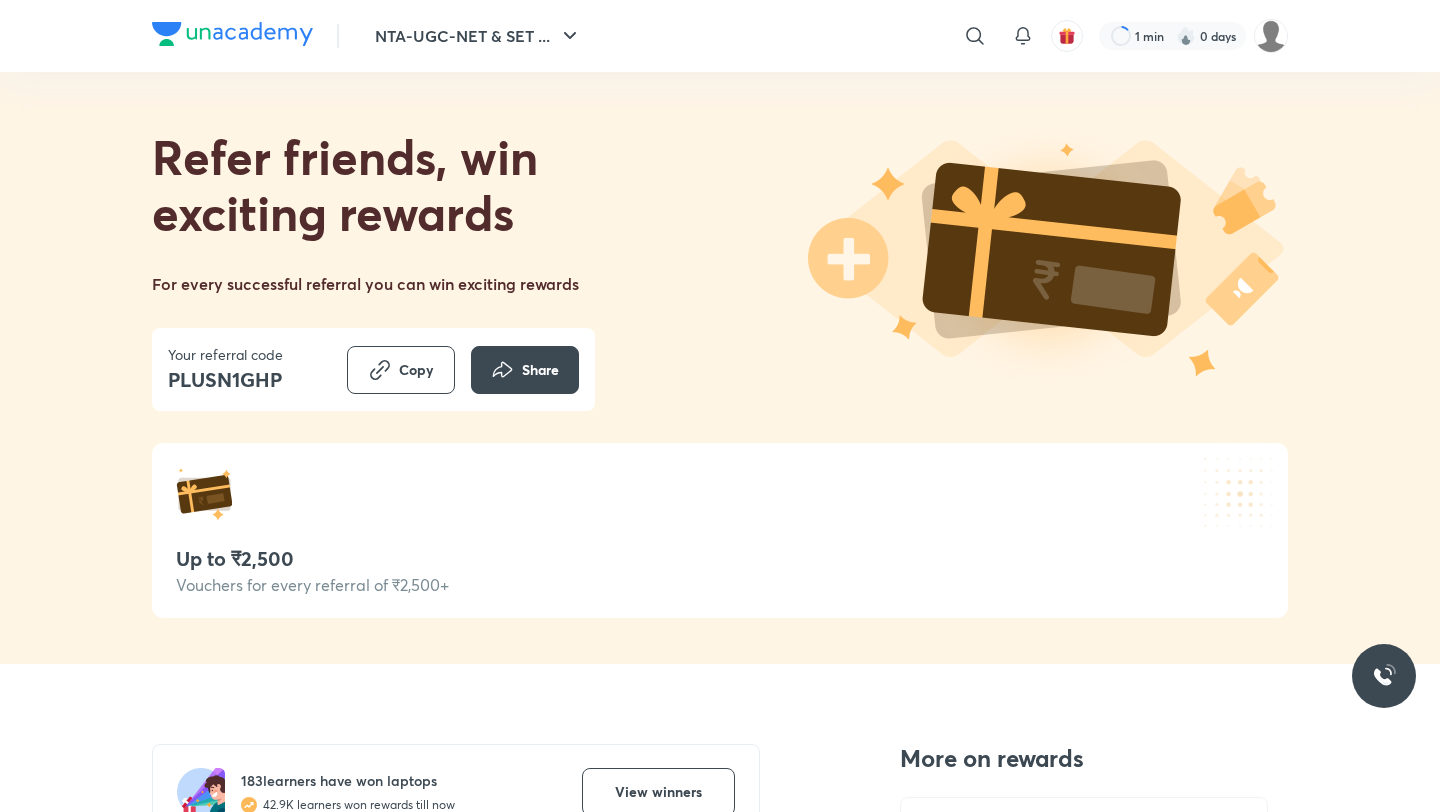 scroll, scrollTop: 0, scrollLeft: 0, axis: both 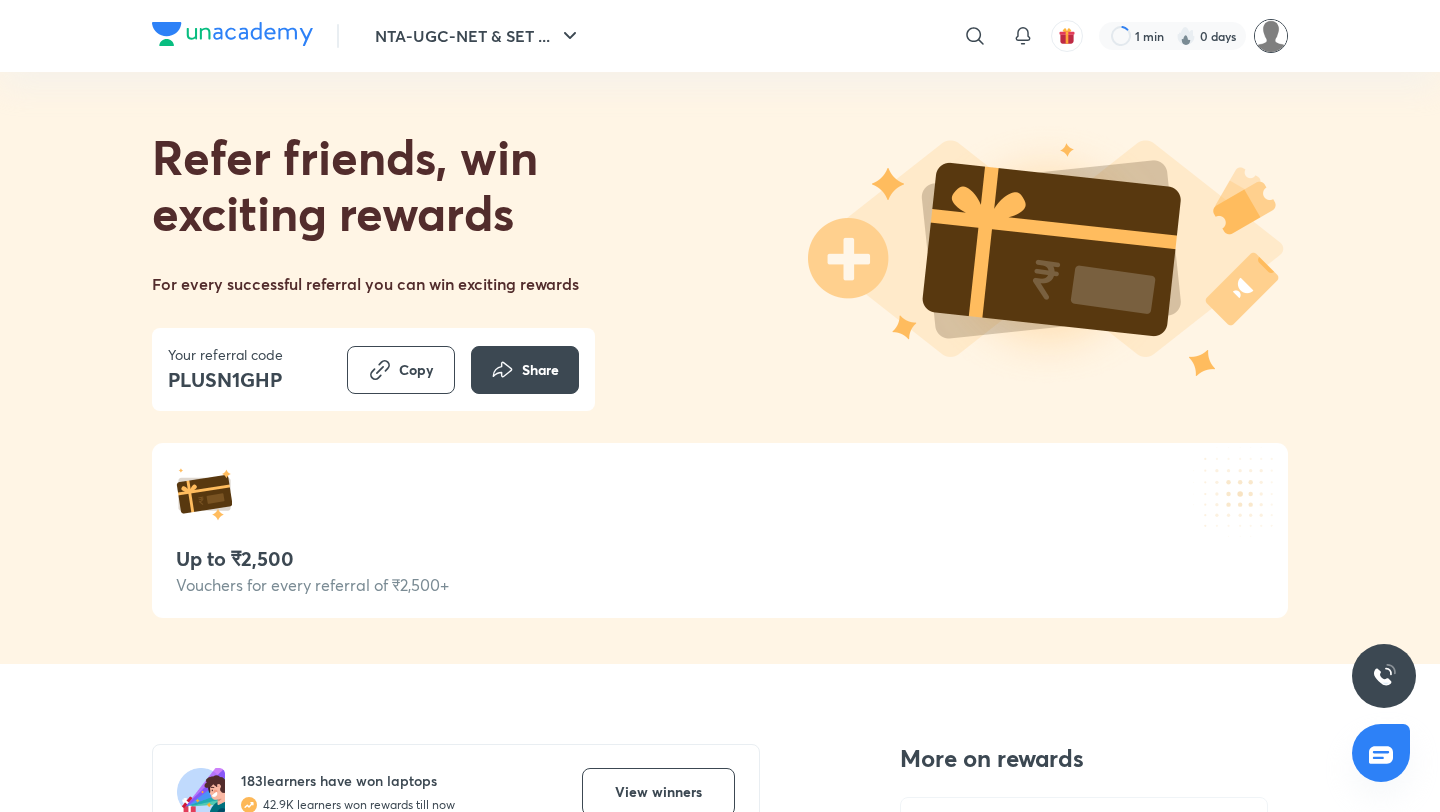 click at bounding box center (1271, 36) 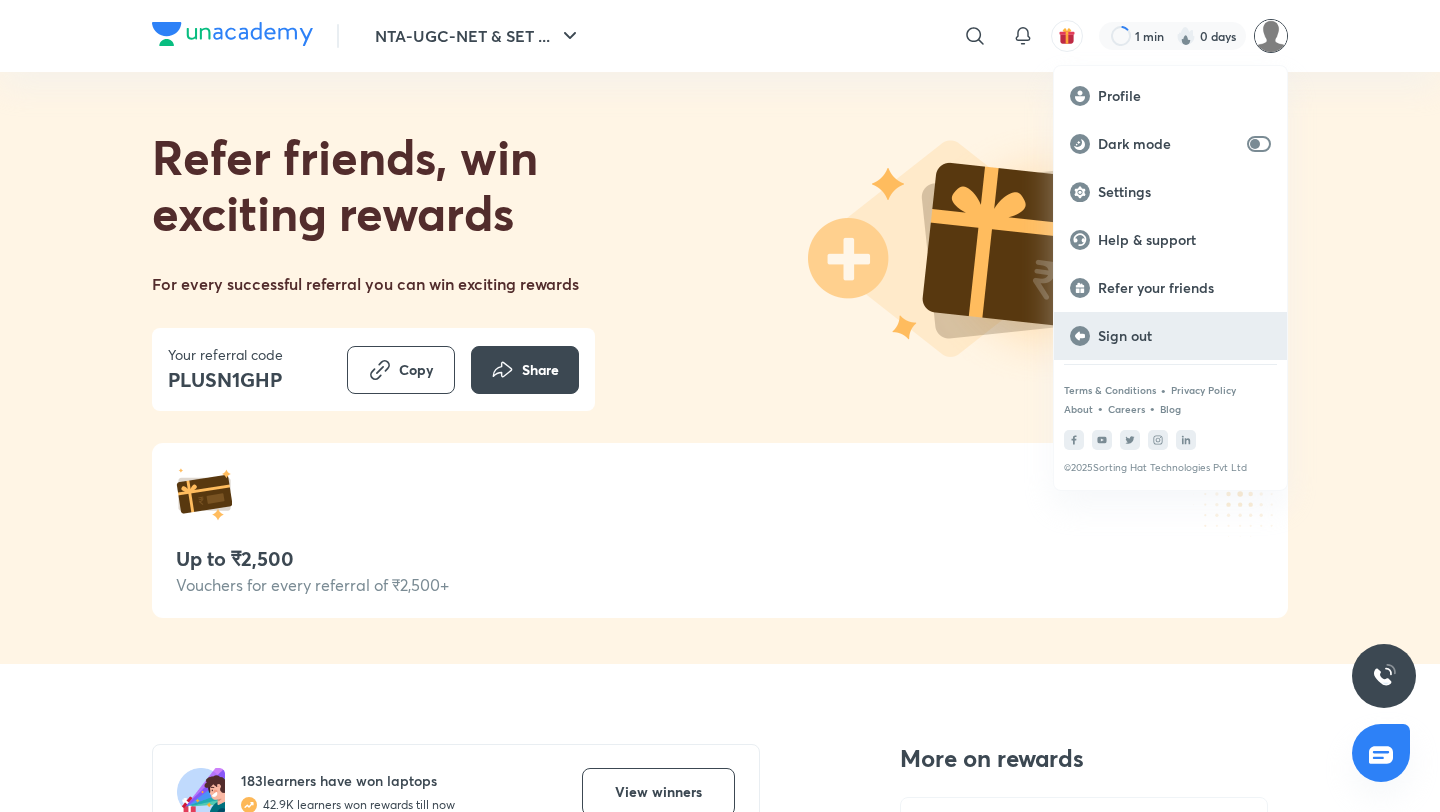 click on "Sign out" at bounding box center [1170, 336] 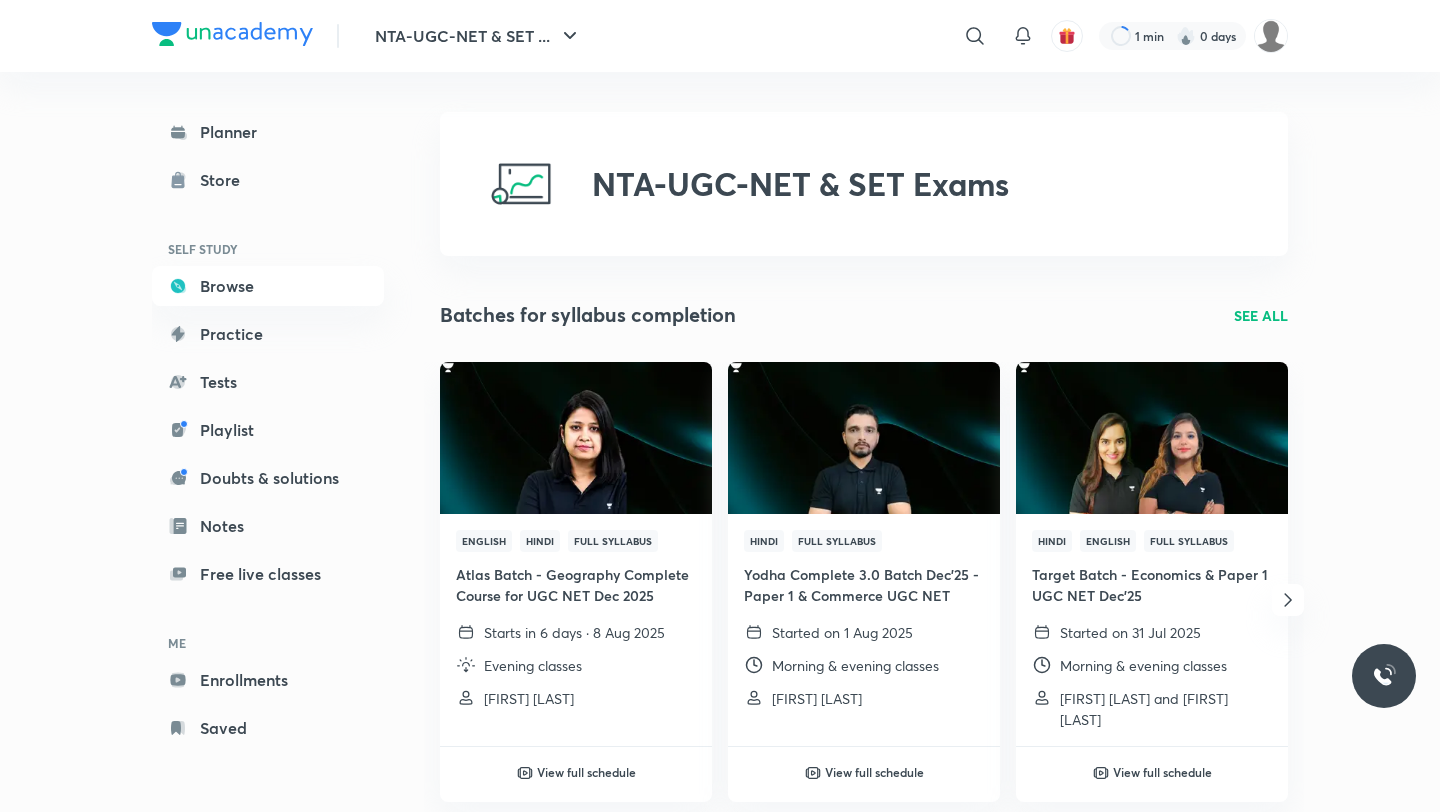 scroll, scrollTop: 634, scrollLeft: 0, axis: vertical 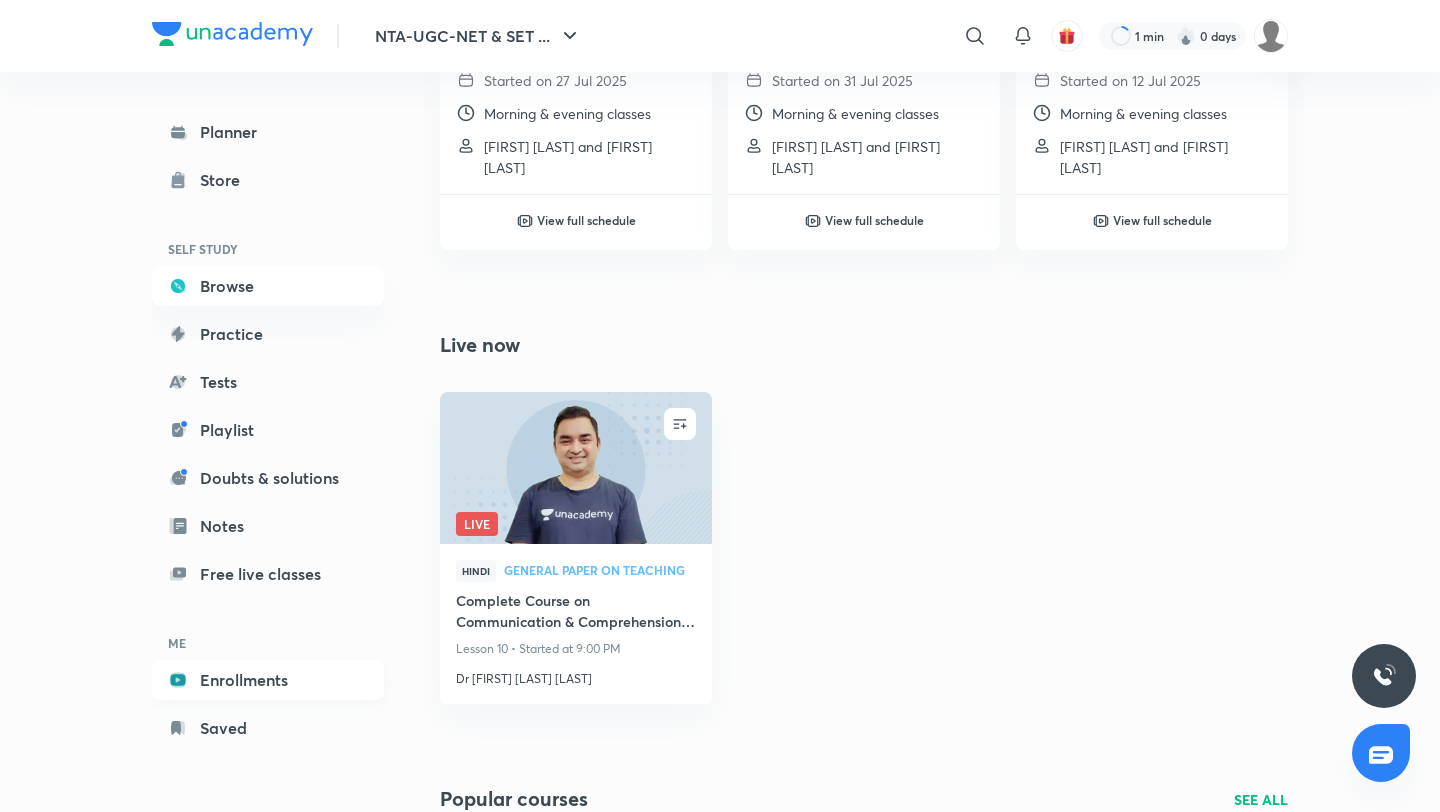 click on "Enrollments" at bounding box center [268, 680] 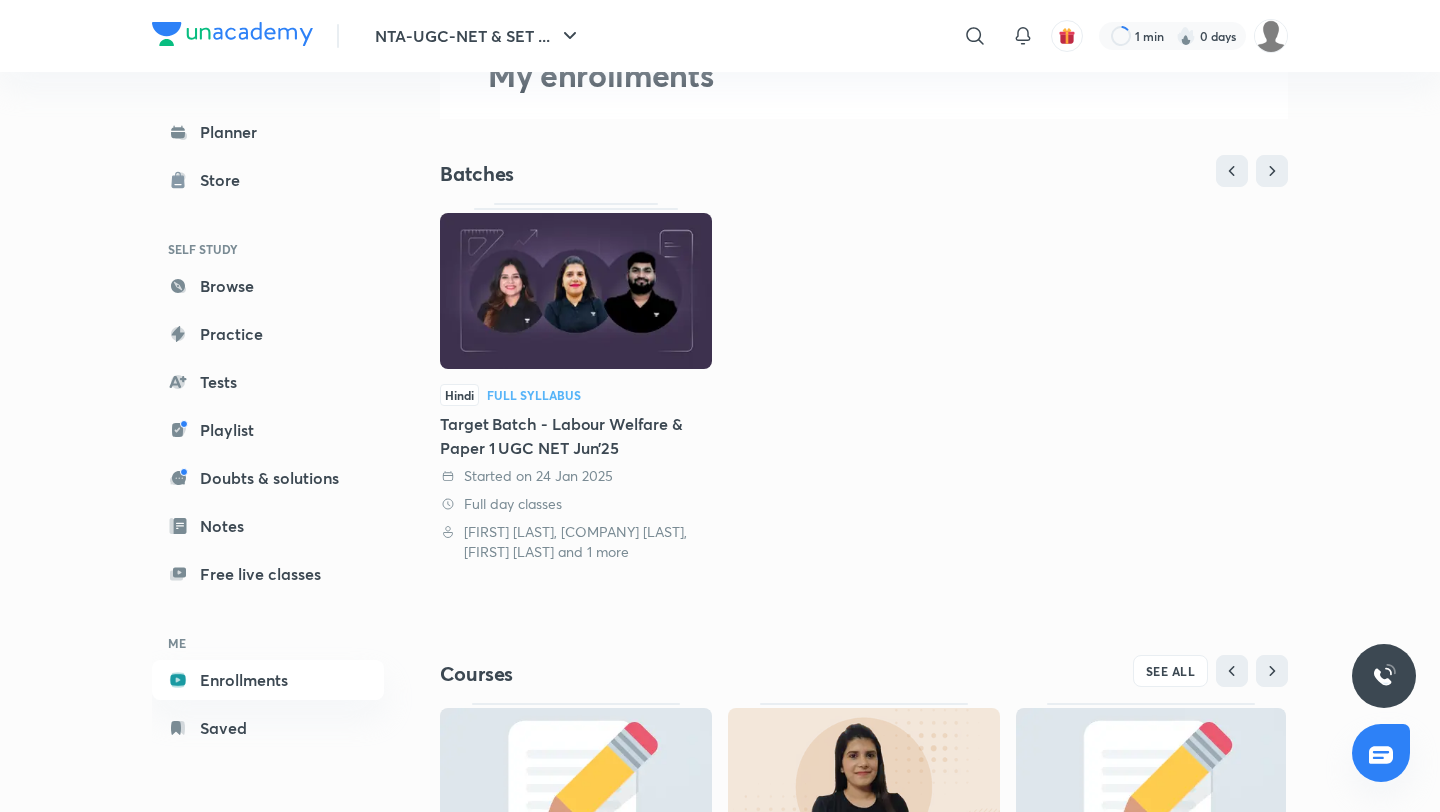 scroll, scrollTop: 207, scrollLeft: 0, axis: vertical 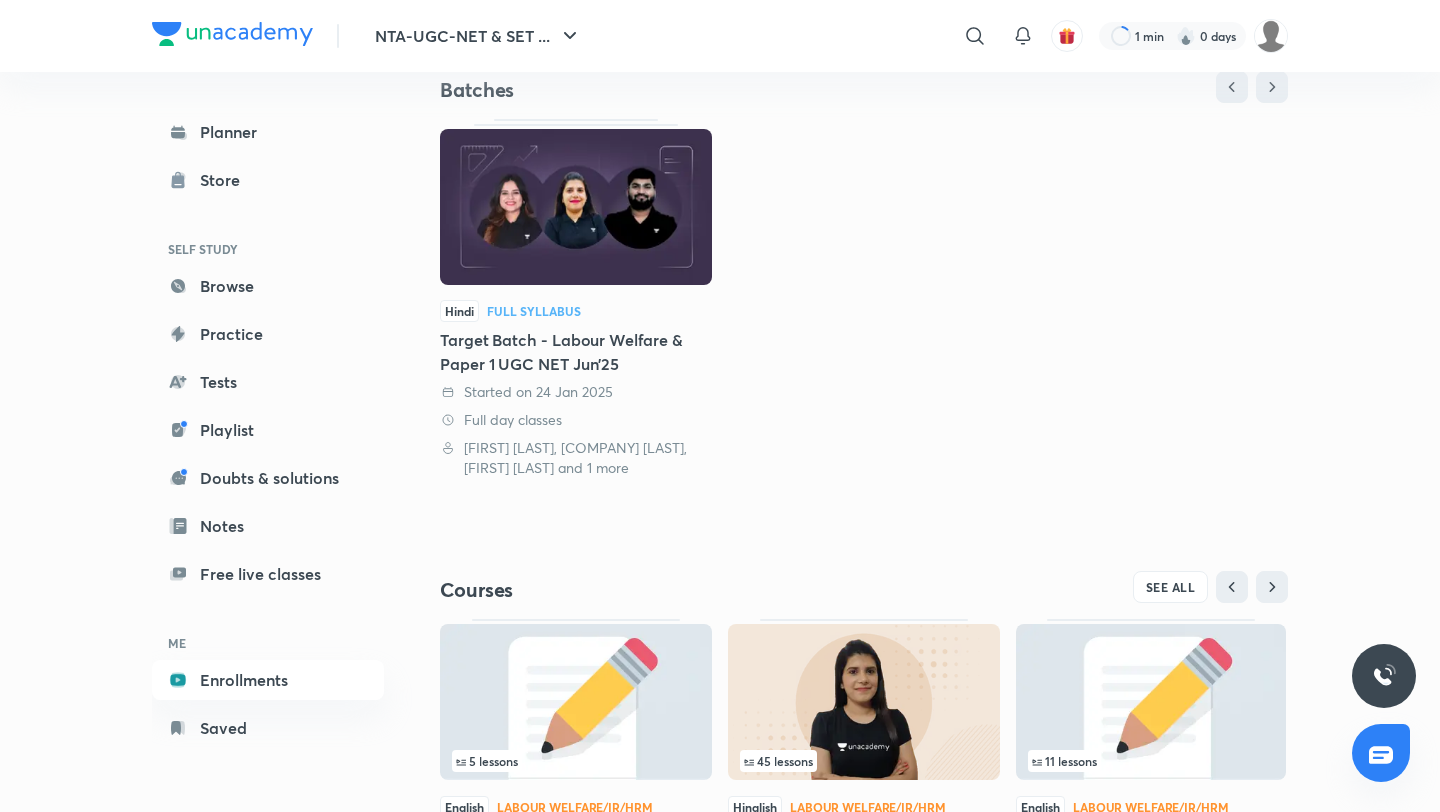click at bounding box center [576, 207] 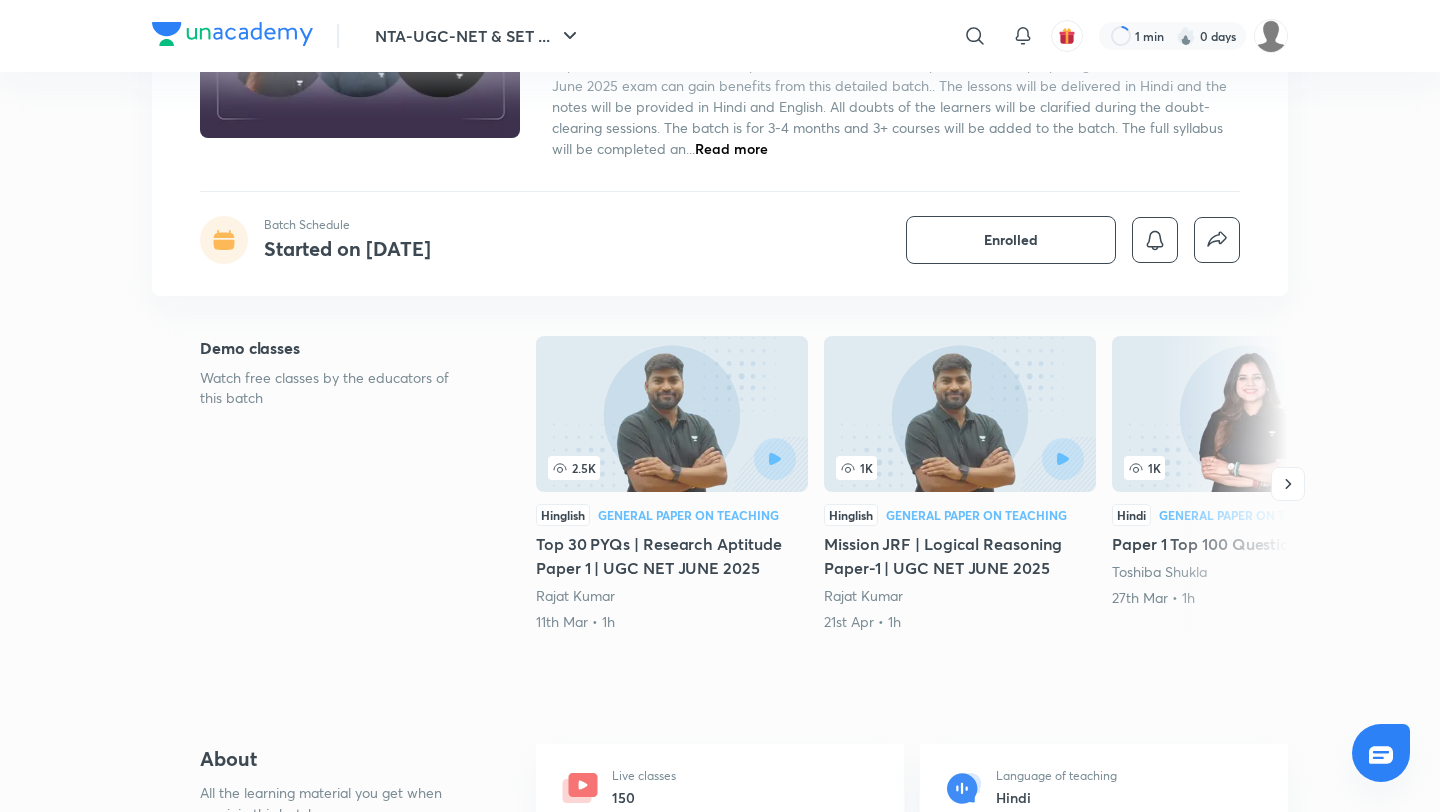 scroll, scrollTop: 250, scrollLeft: 0, axis: vertical 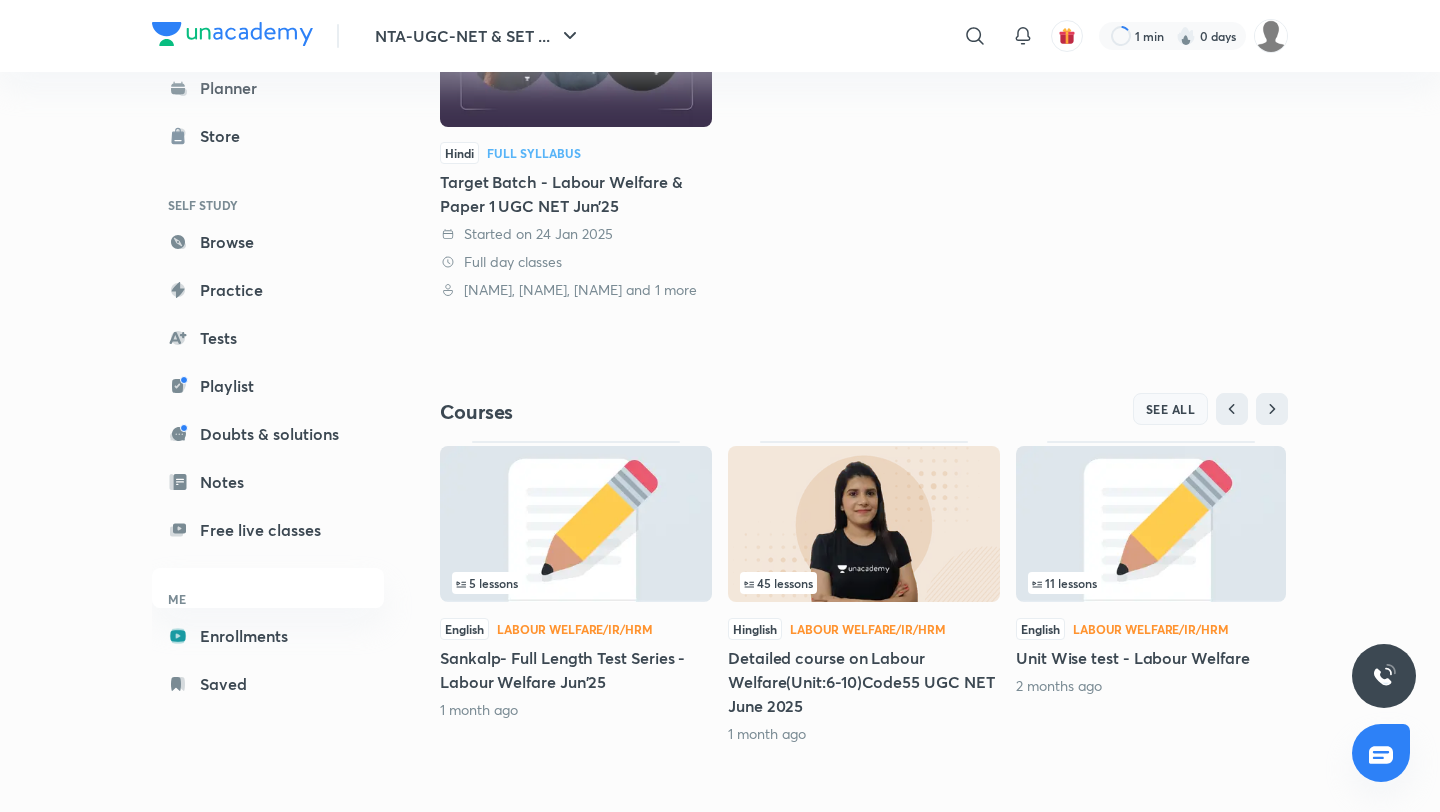click on "SEE ALL" at bounding box center [1171, 409] 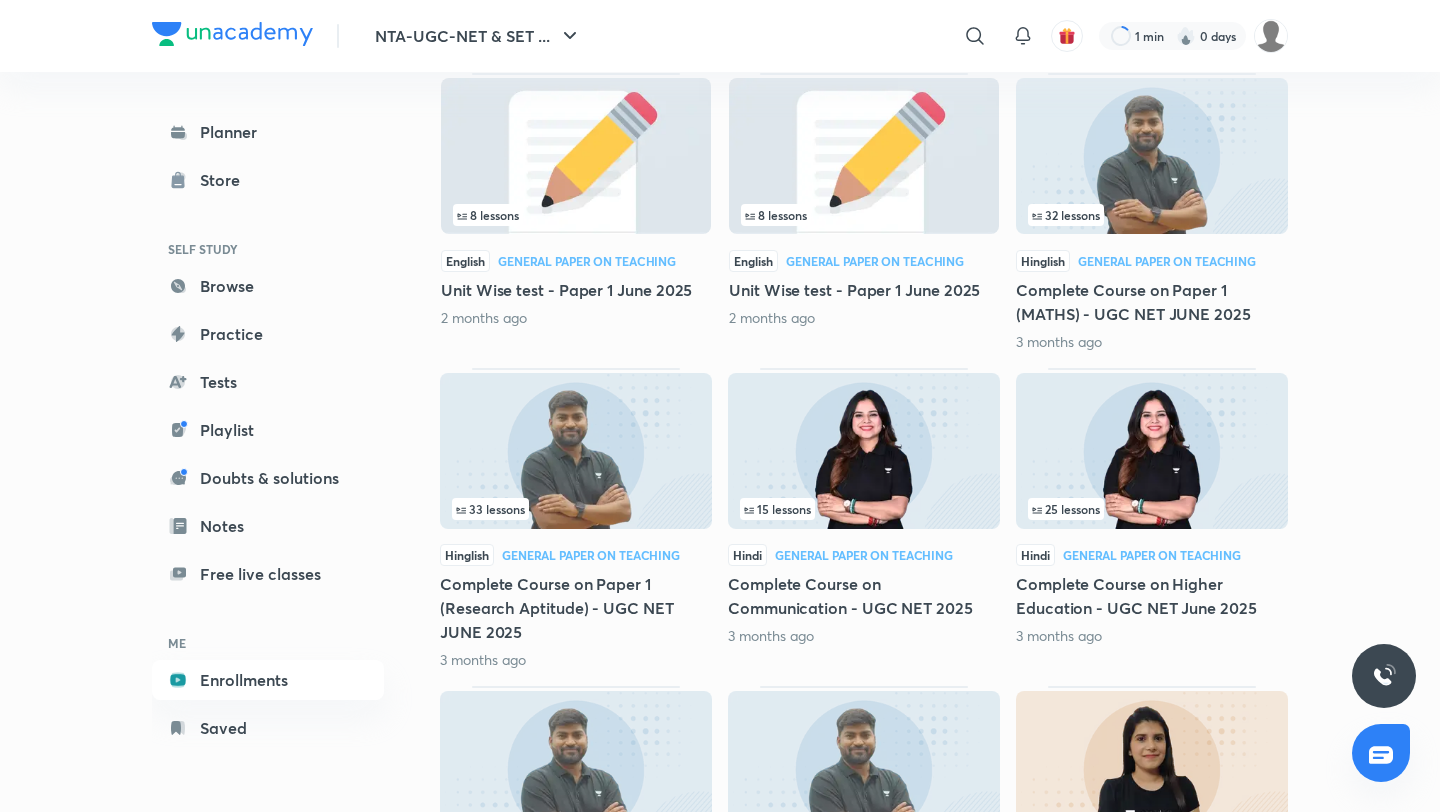 scroll, scrollTop: 626, scrollLeft: 0, axis: vertical 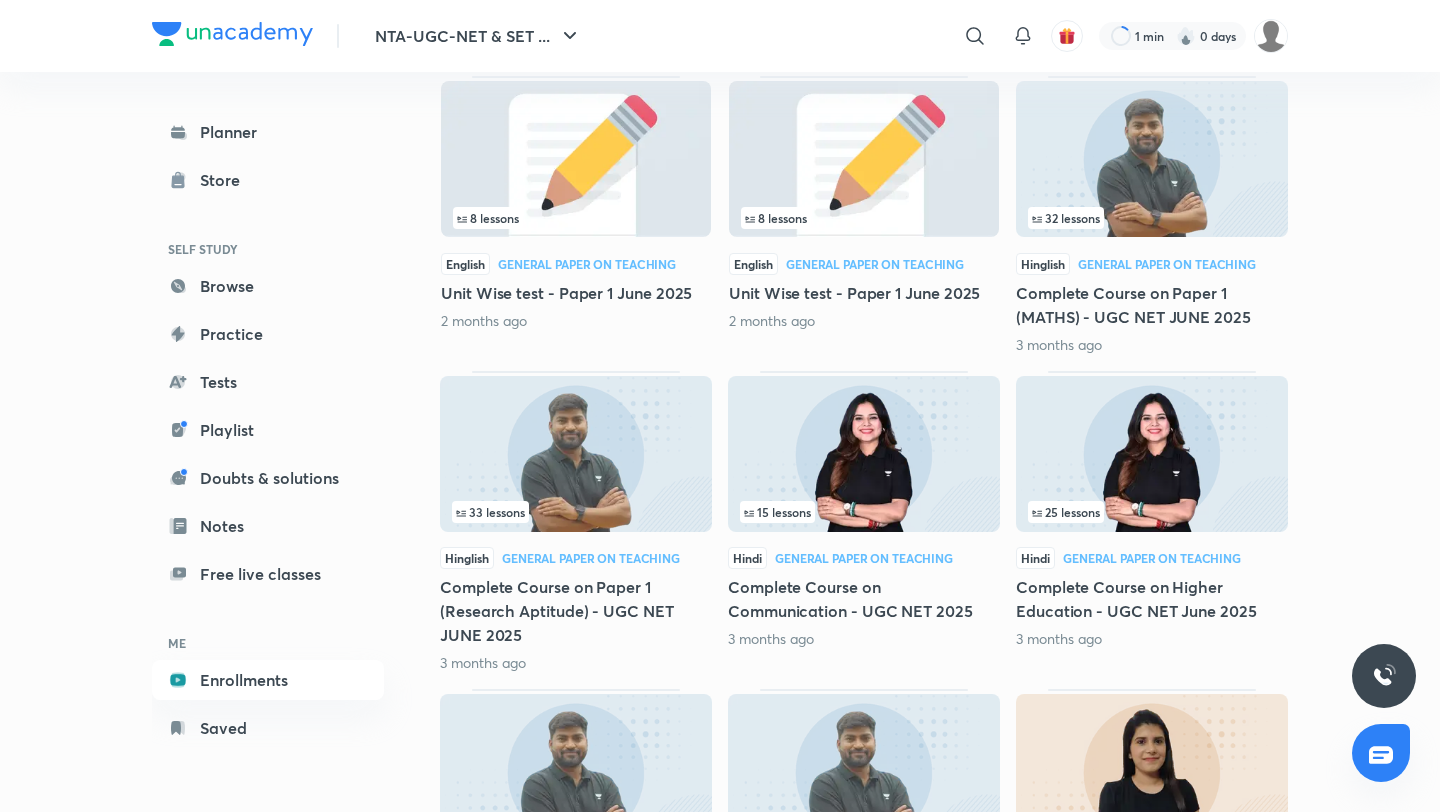 click at bounding box center (1152, 159) 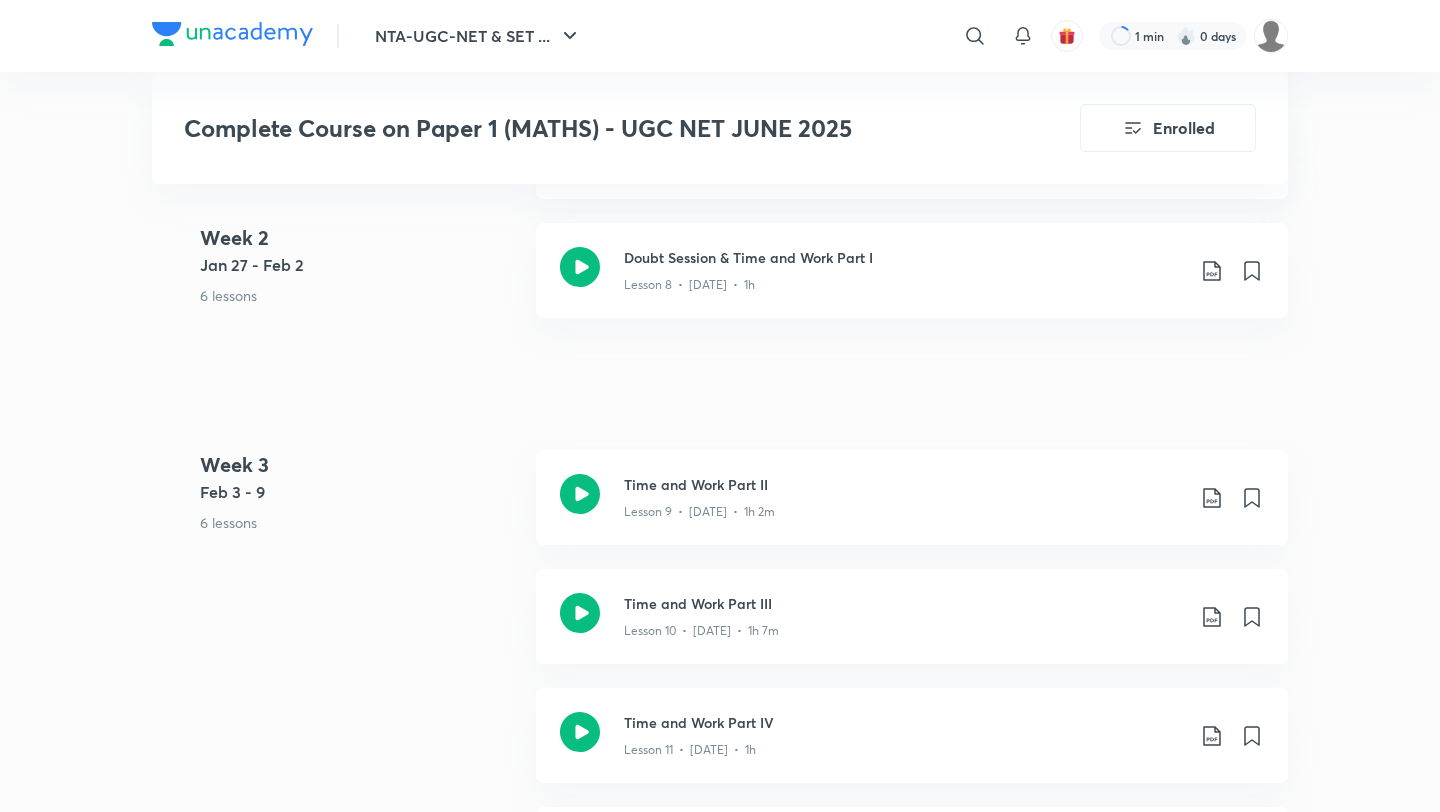 scroll, scrollTop: 2148, scrollLeft: 0, axis: vertical 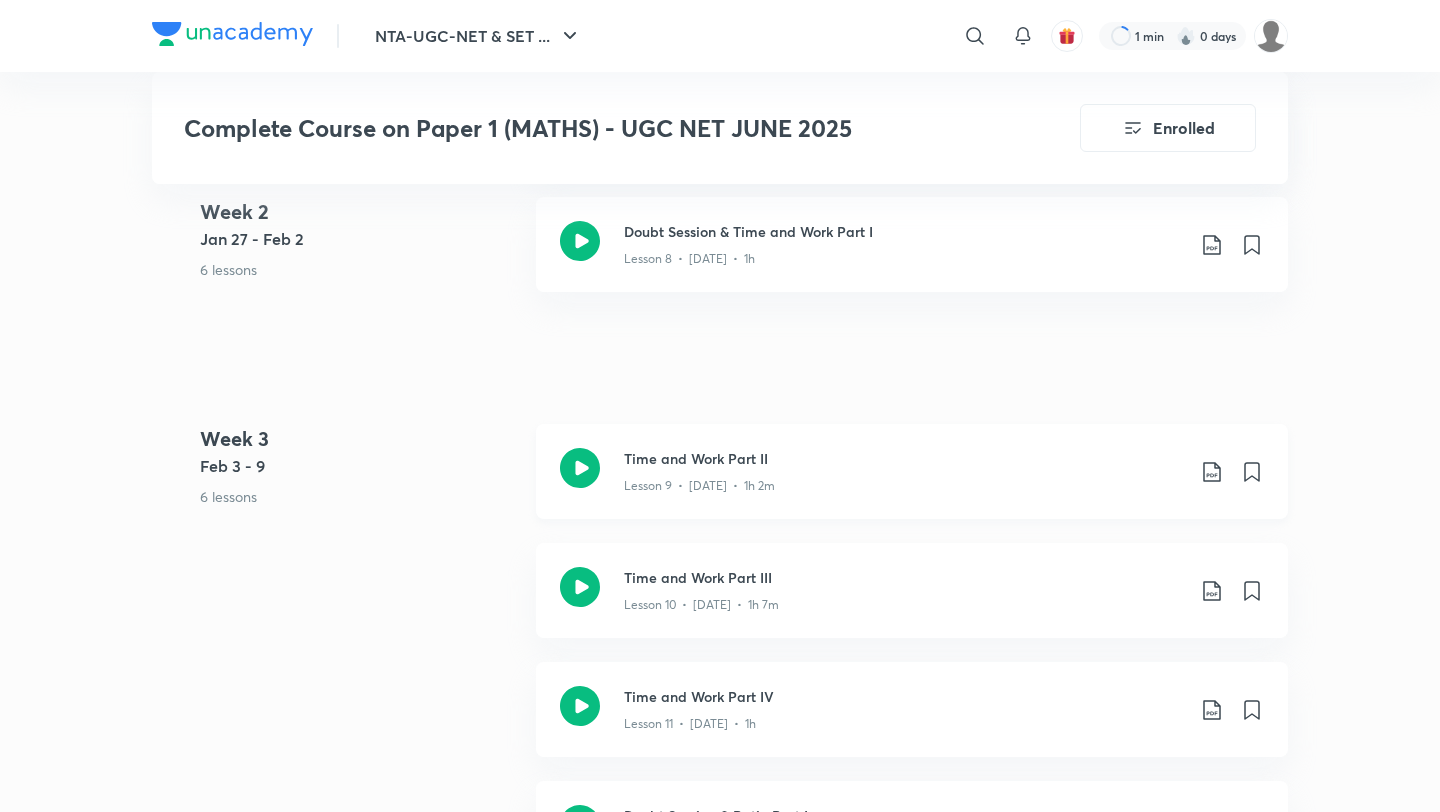 click on "Time and Work Part II" at bounding box center (904, 458) 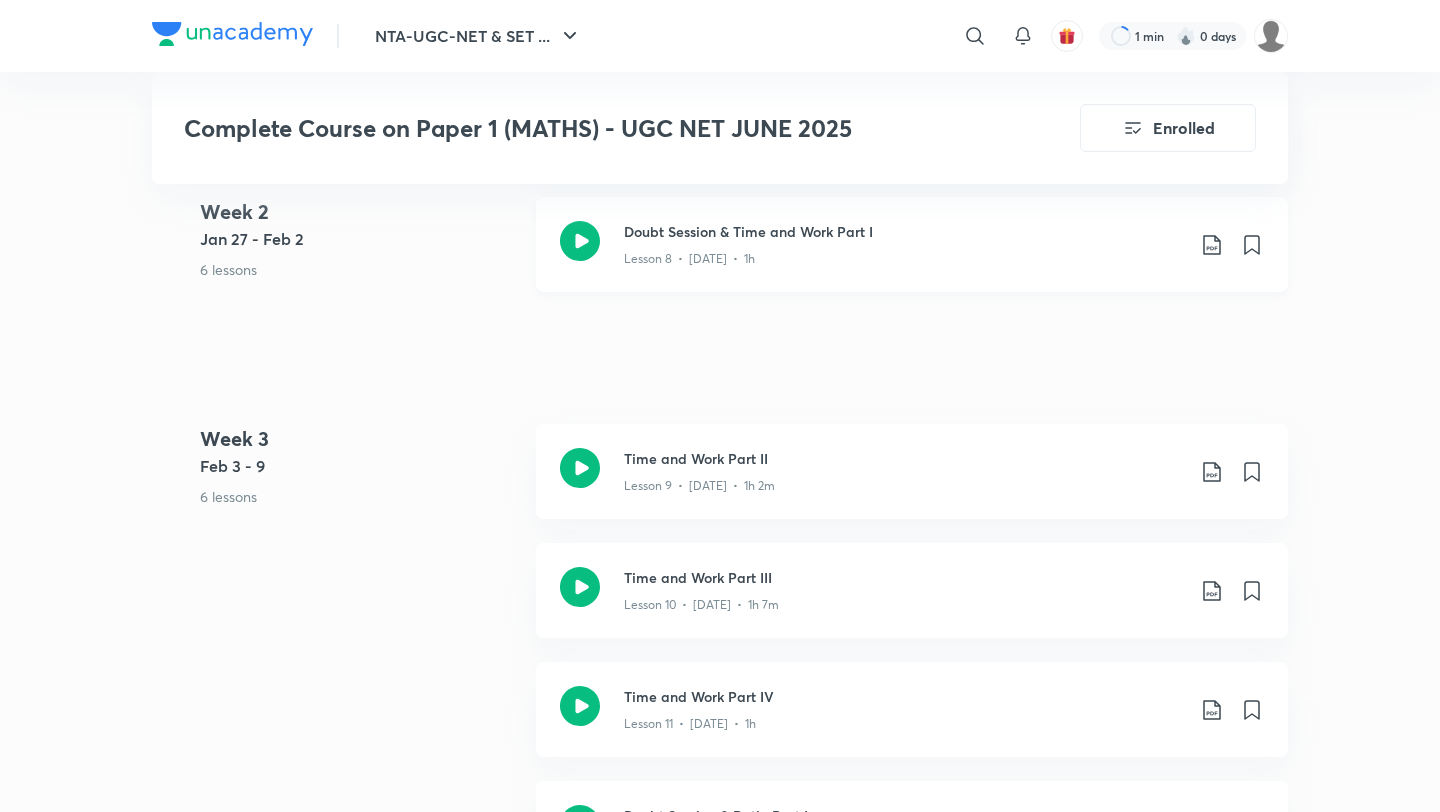 click on "Lesson 8  •  [DATE]  •  1h" at bounding box center [904, 255] 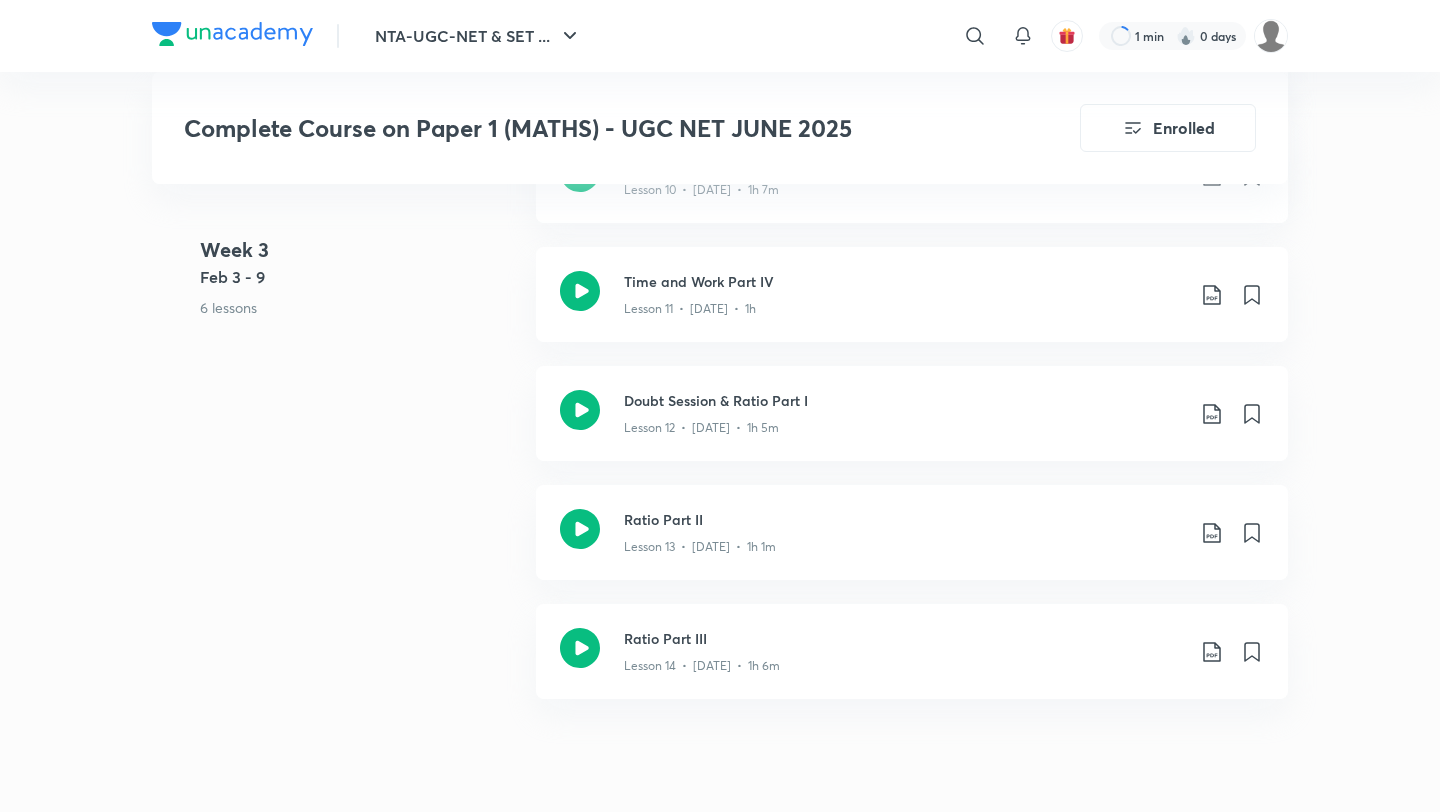 scroll, scrollTop: 2573, scrollLeft: 0, axis: vertical 